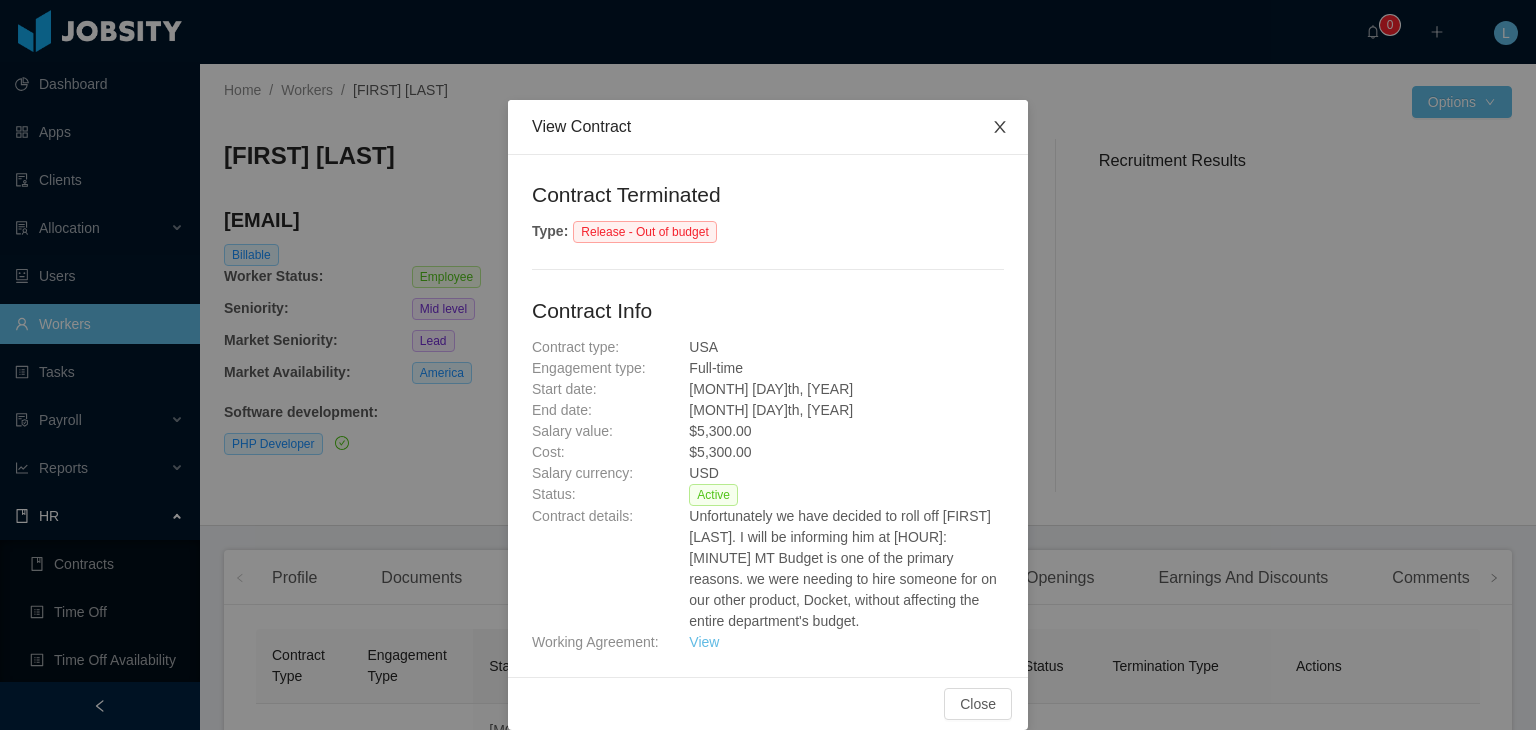 scroll, scrollTop: 0, scrollLeft: 0, axis: both 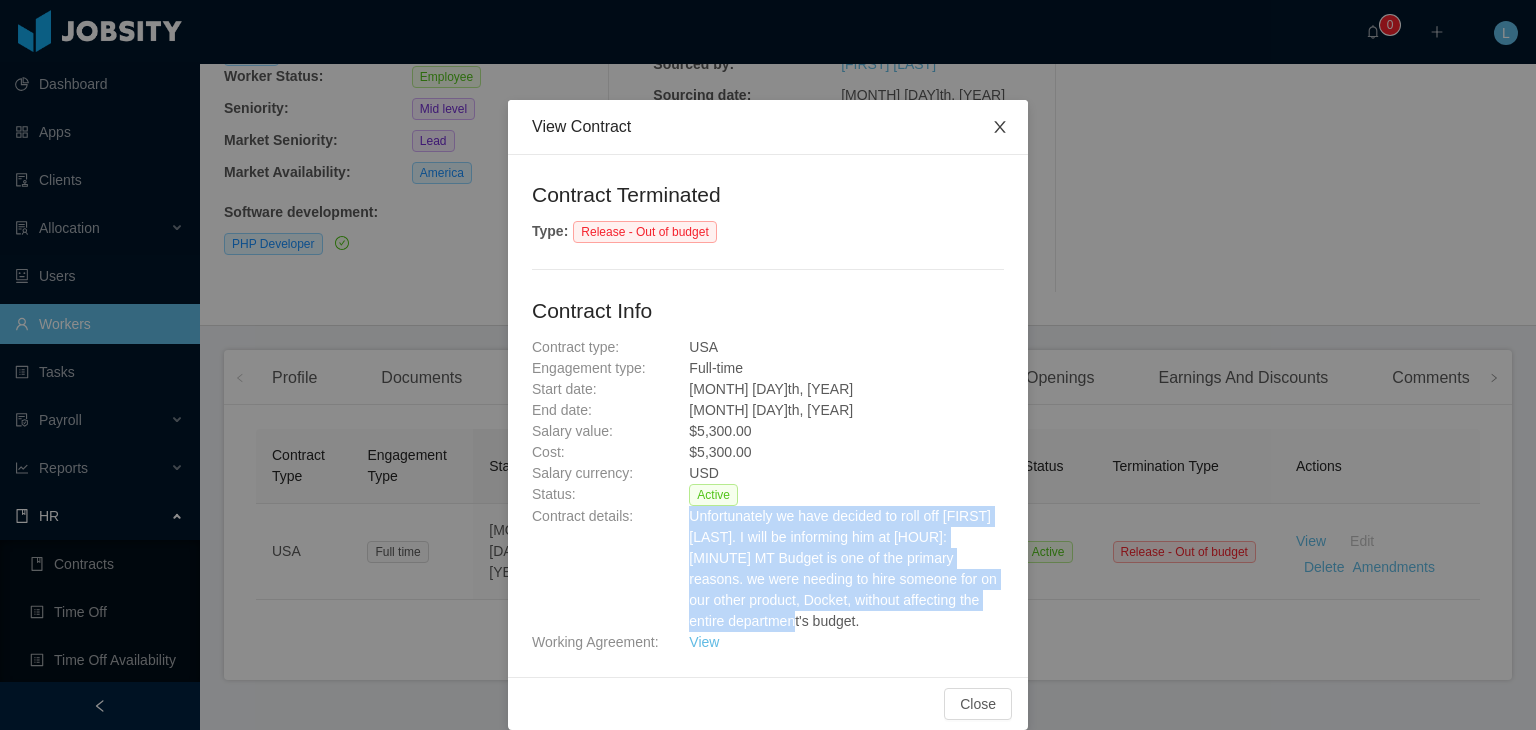 click at bounding box center (1000, 128) 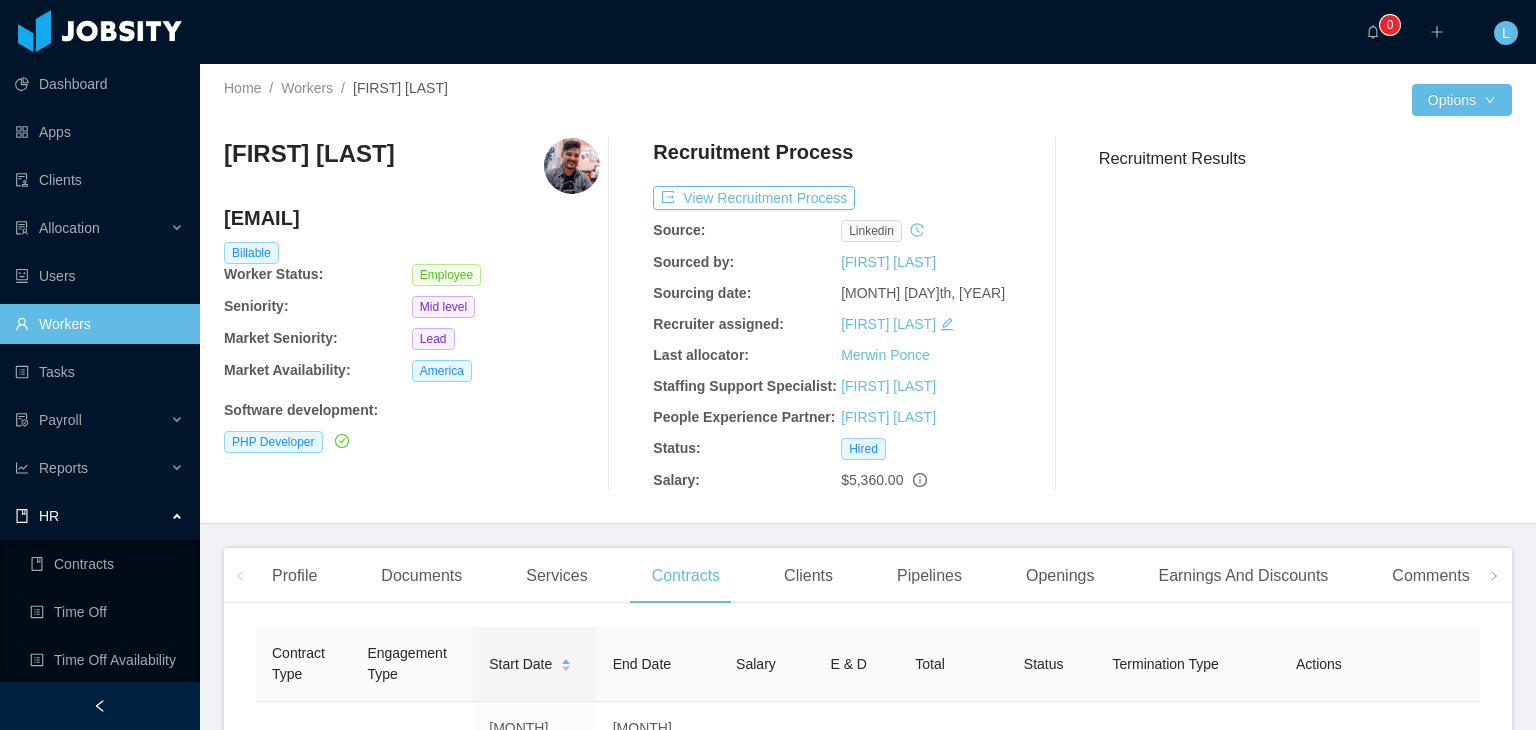 scroll, scrollTop: 0, scrollLeft: 0, axis: both 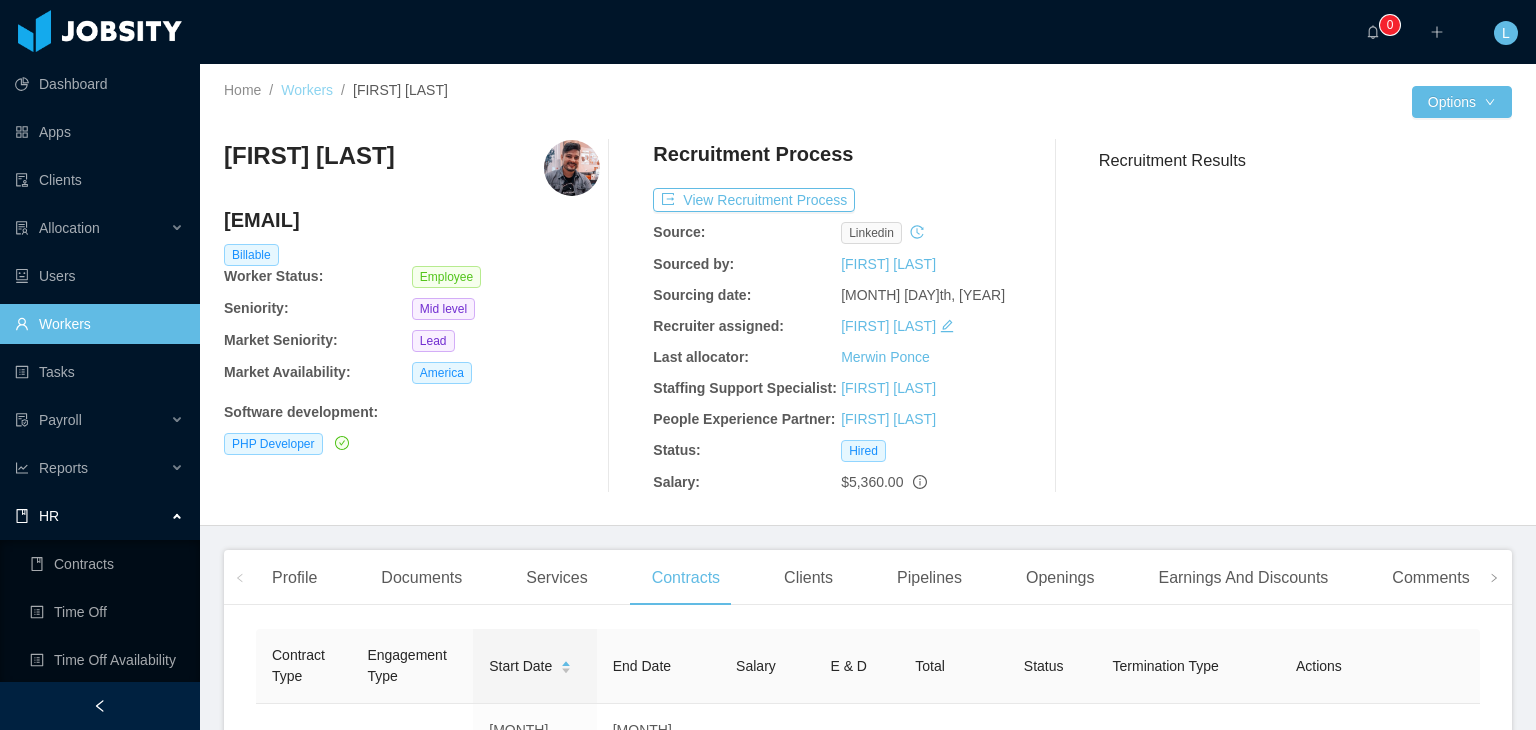 click on "Workers" at bounding box center [307, 90] 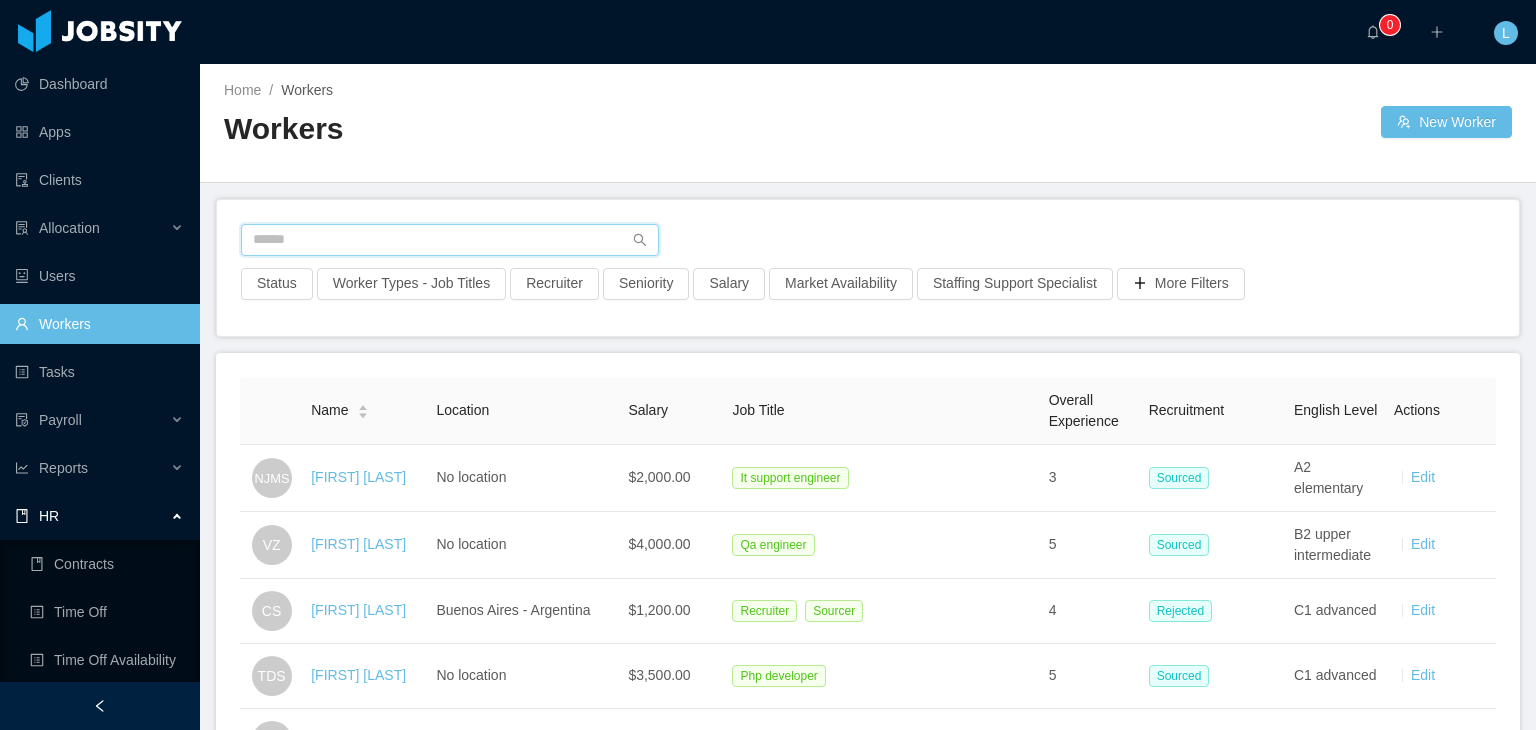 click at bounding box center (450, 240) 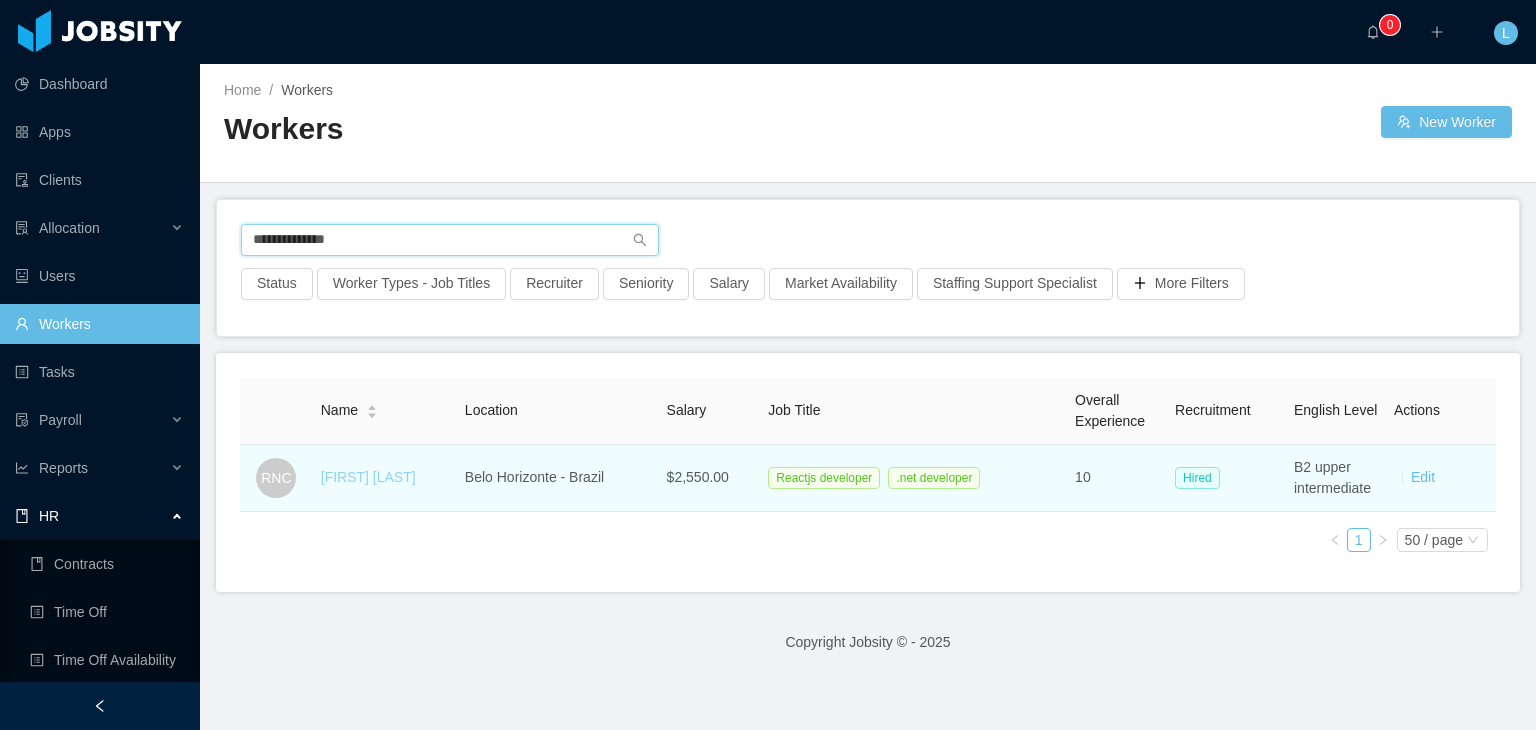 type on "**********" 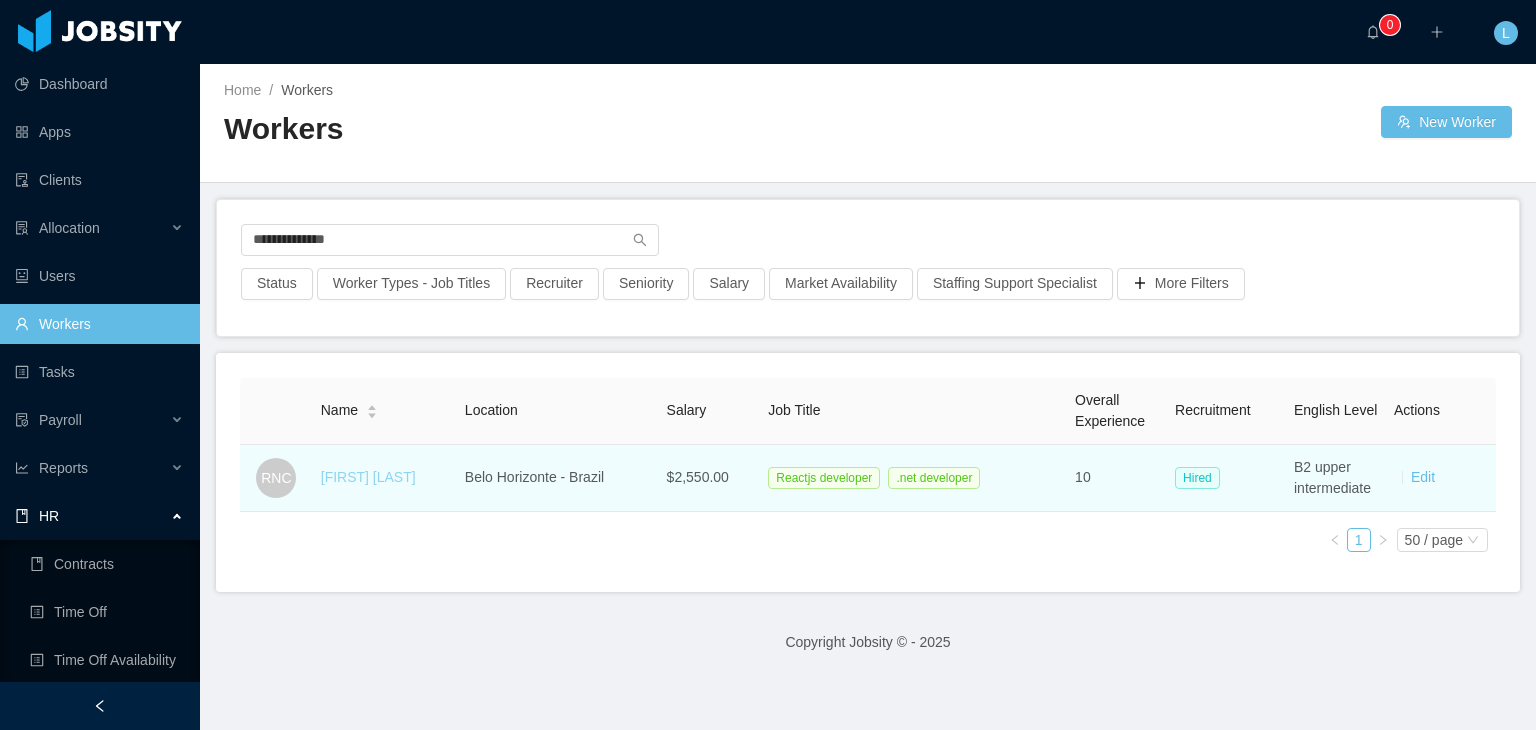 click on "[FIRST] [LAST]" at bounding box center [368, 477] 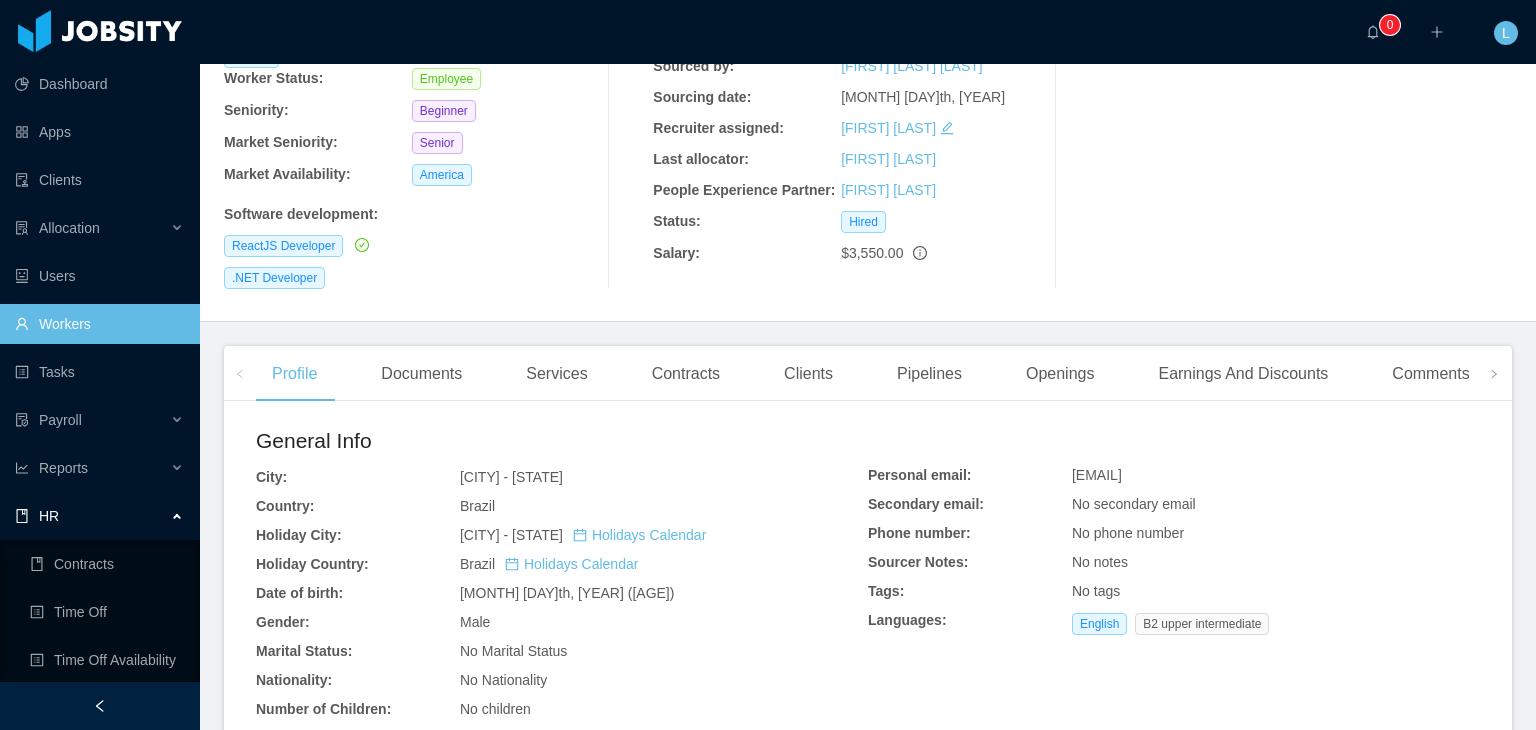 scroll, scrollTop: 200, scrollLeft: 0, axis: vertical 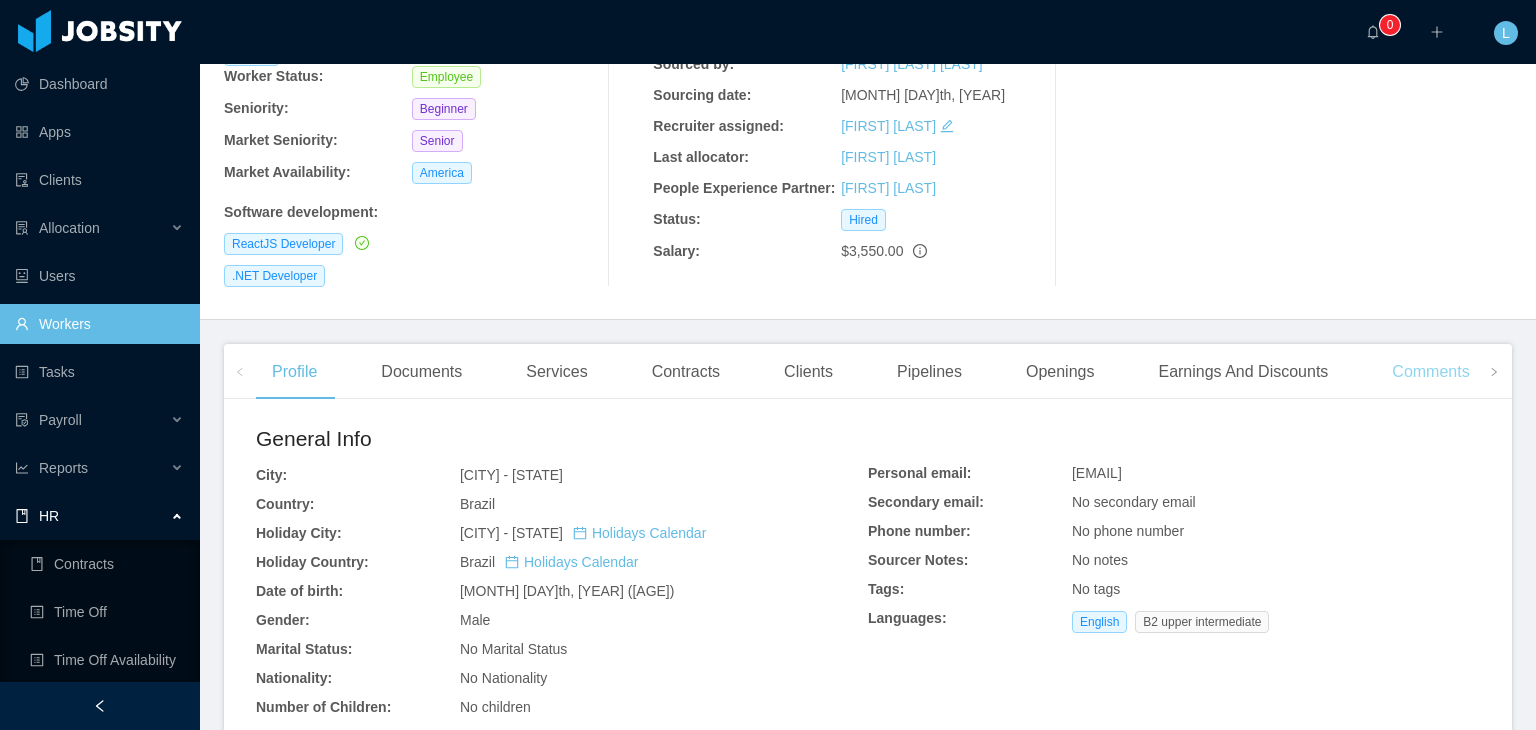 click on "Comments" at bounding box center (1430, 372) 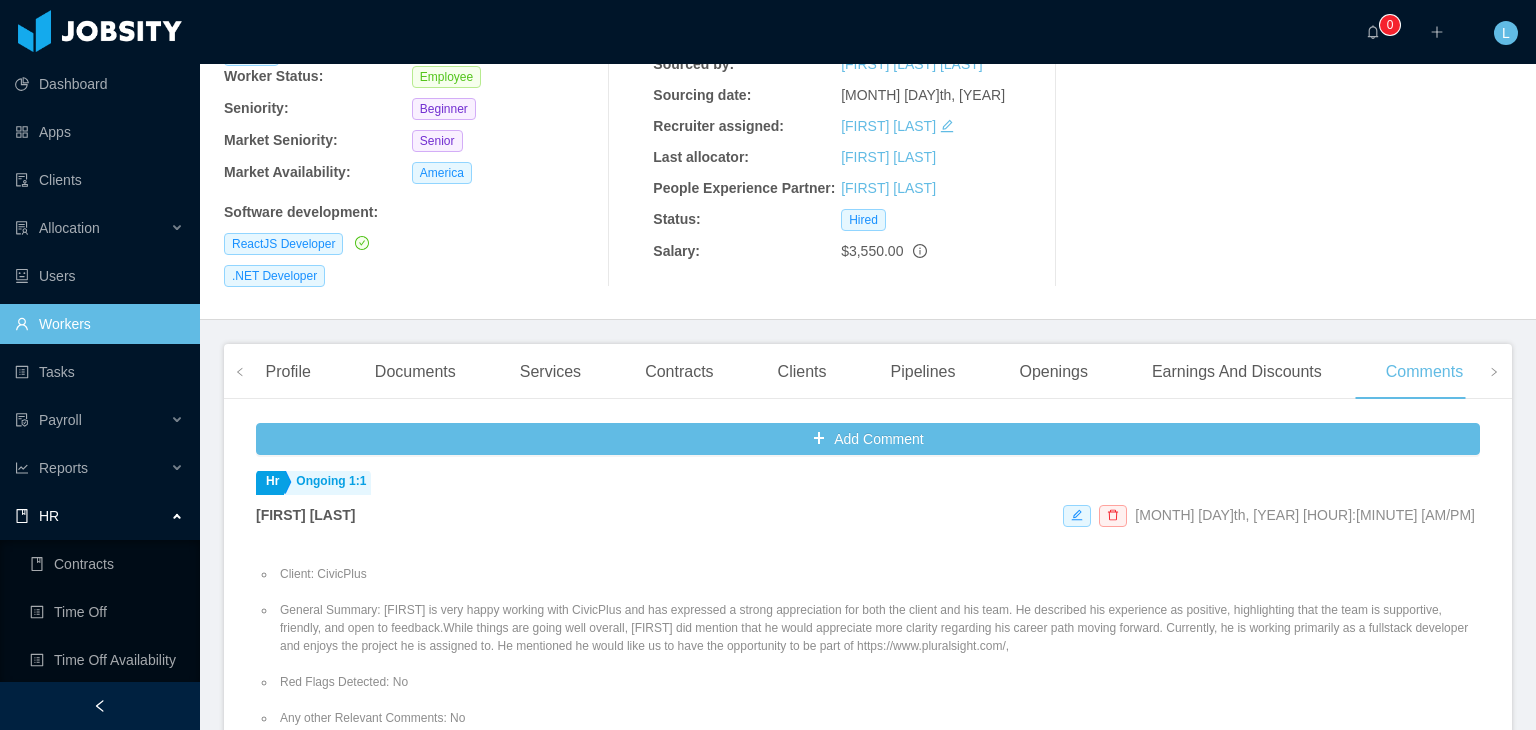 scroll, scrollTop: 200, scrollLeft: 0, axis: vertical 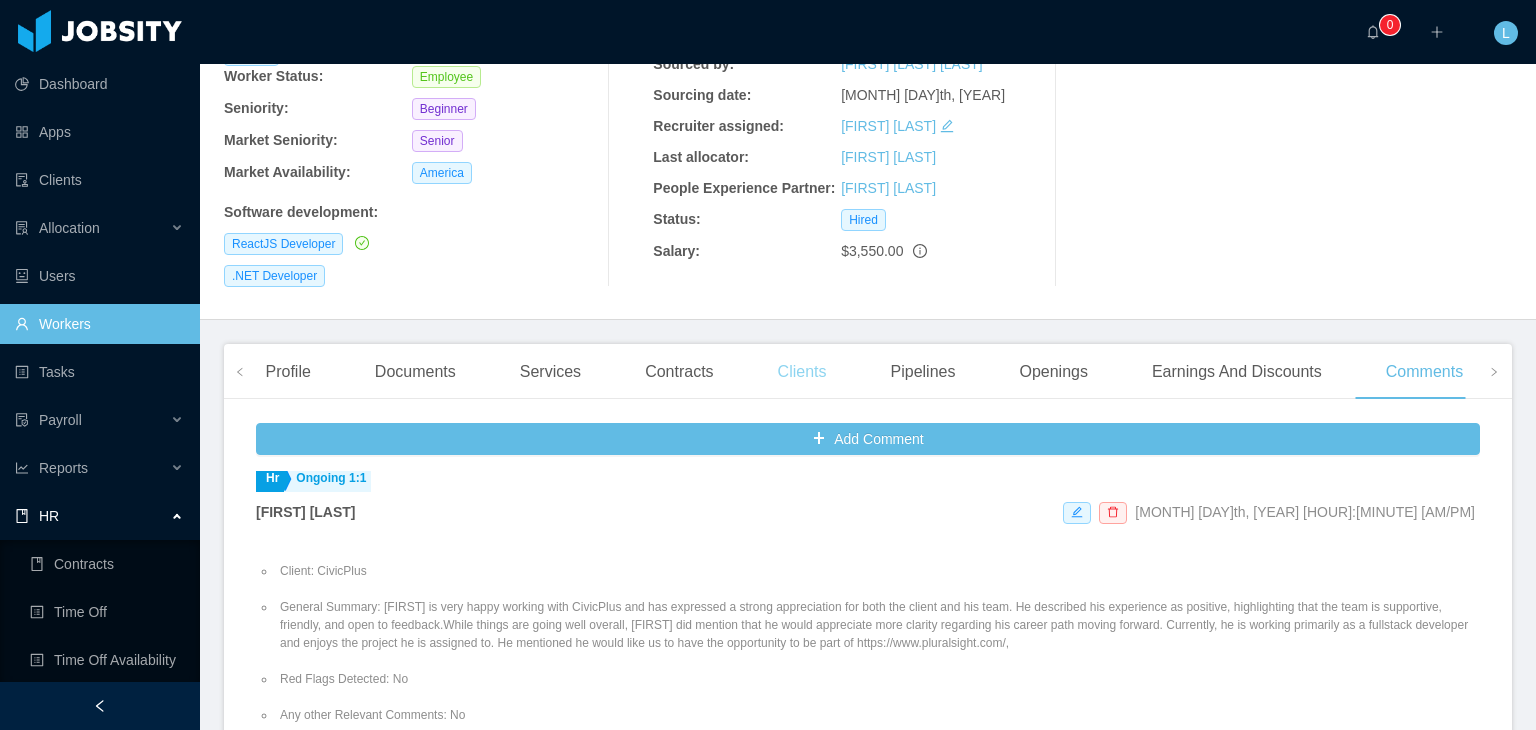 click on "Clients" at bounding box center [802, 372] 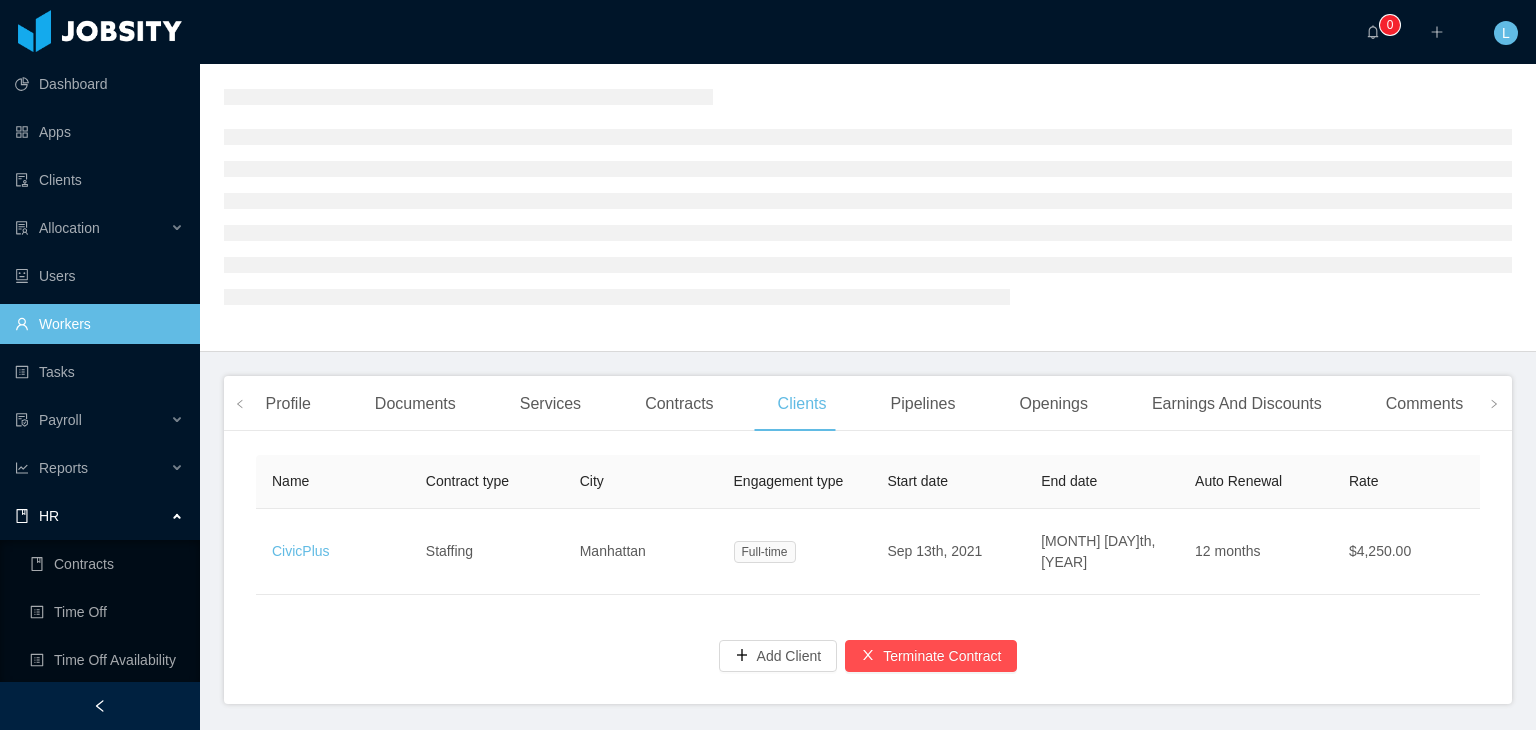 scroll, scrollTop: 148, scrollLeft: 0, axis: vertical 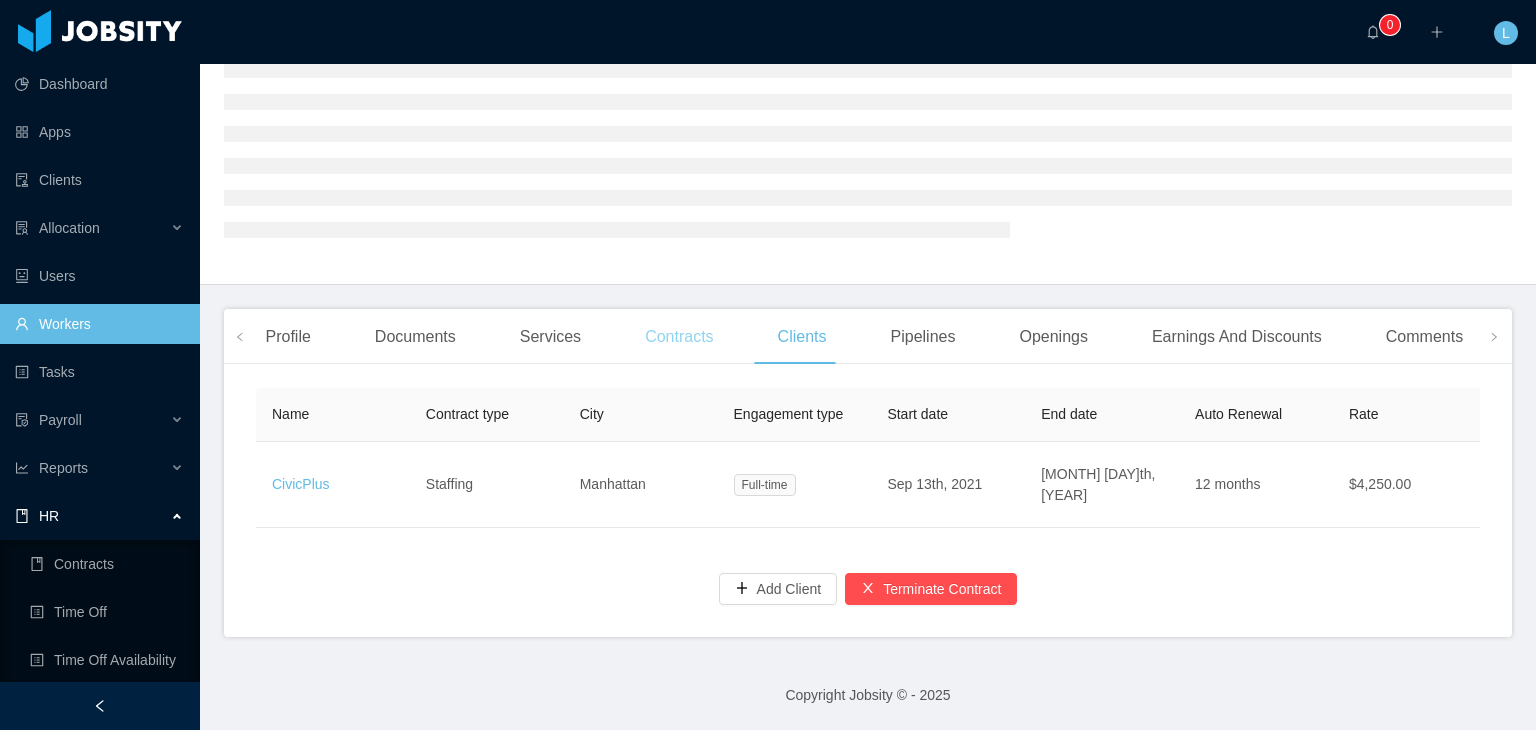 click on "Contracts" at bounding box center (679, 337) 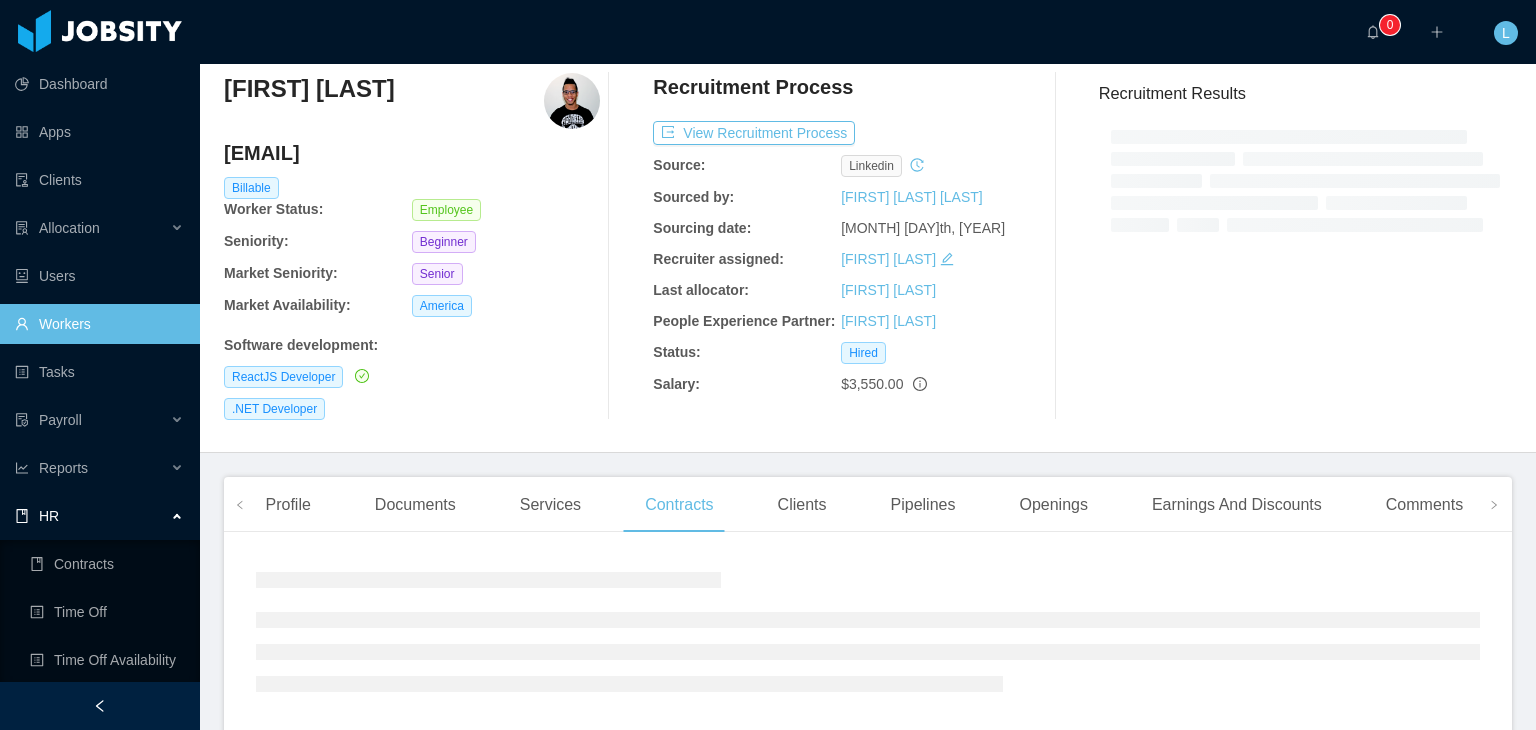 scroll, scrollTop: 170, scrollLeft: 0, axis: vertical 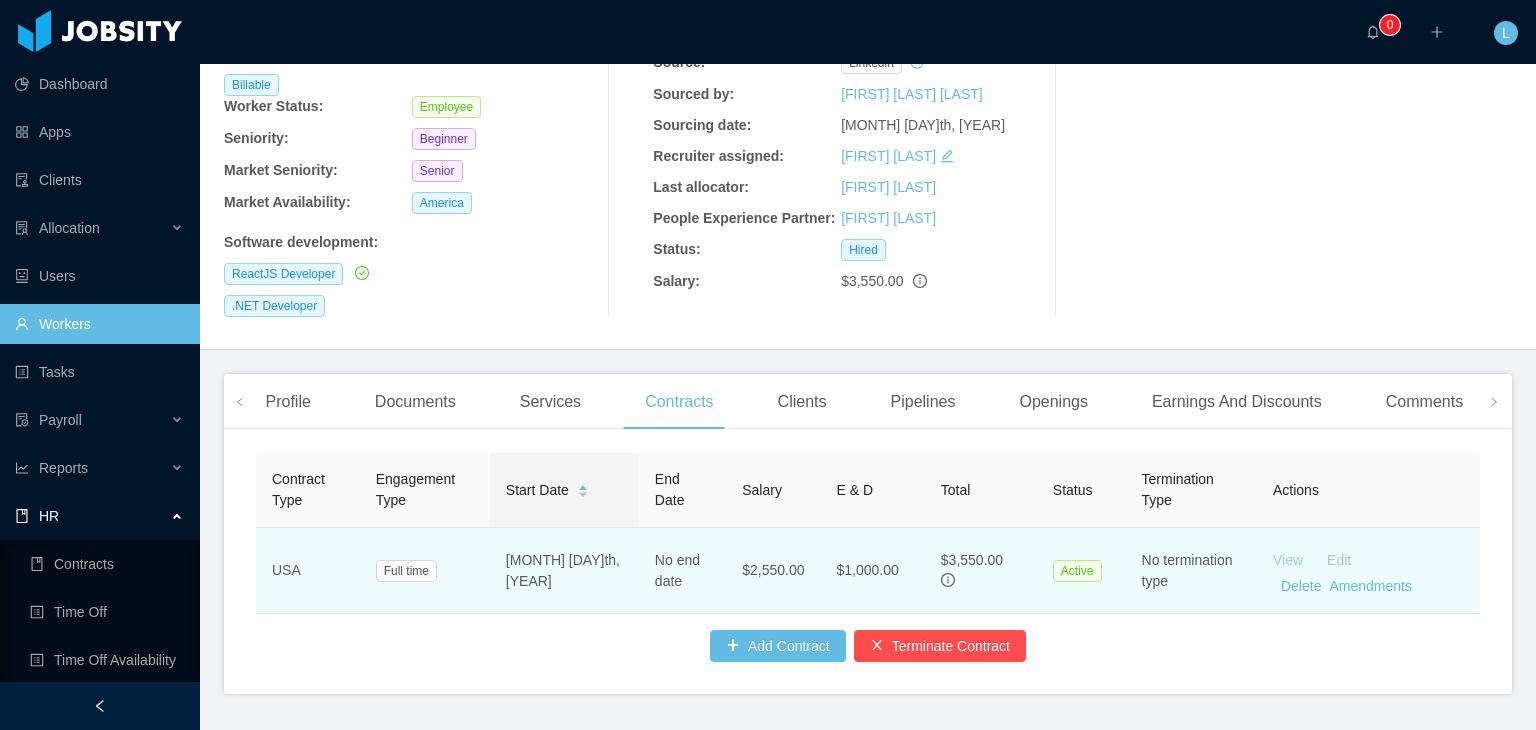 click on "View" at bounding box center [1288, 560] 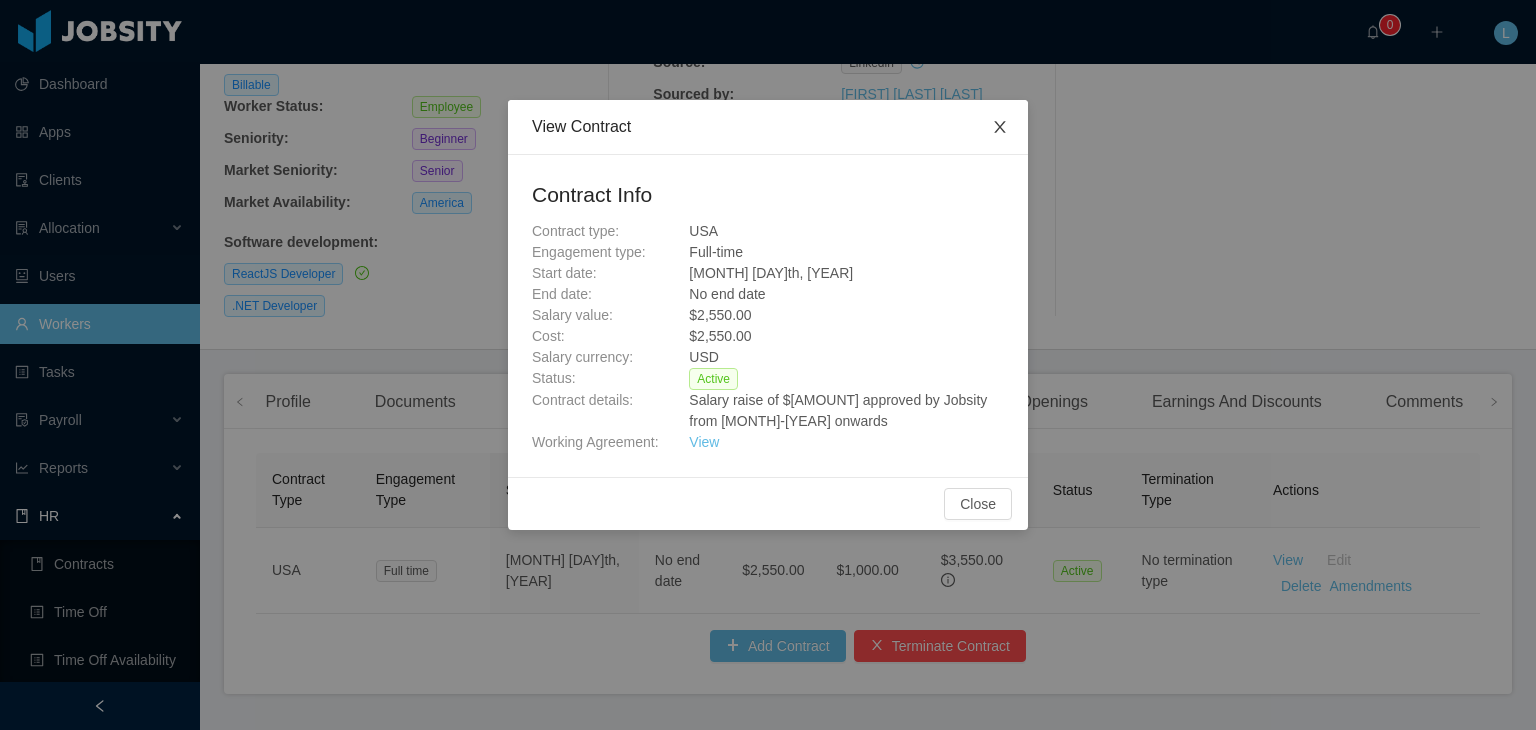click 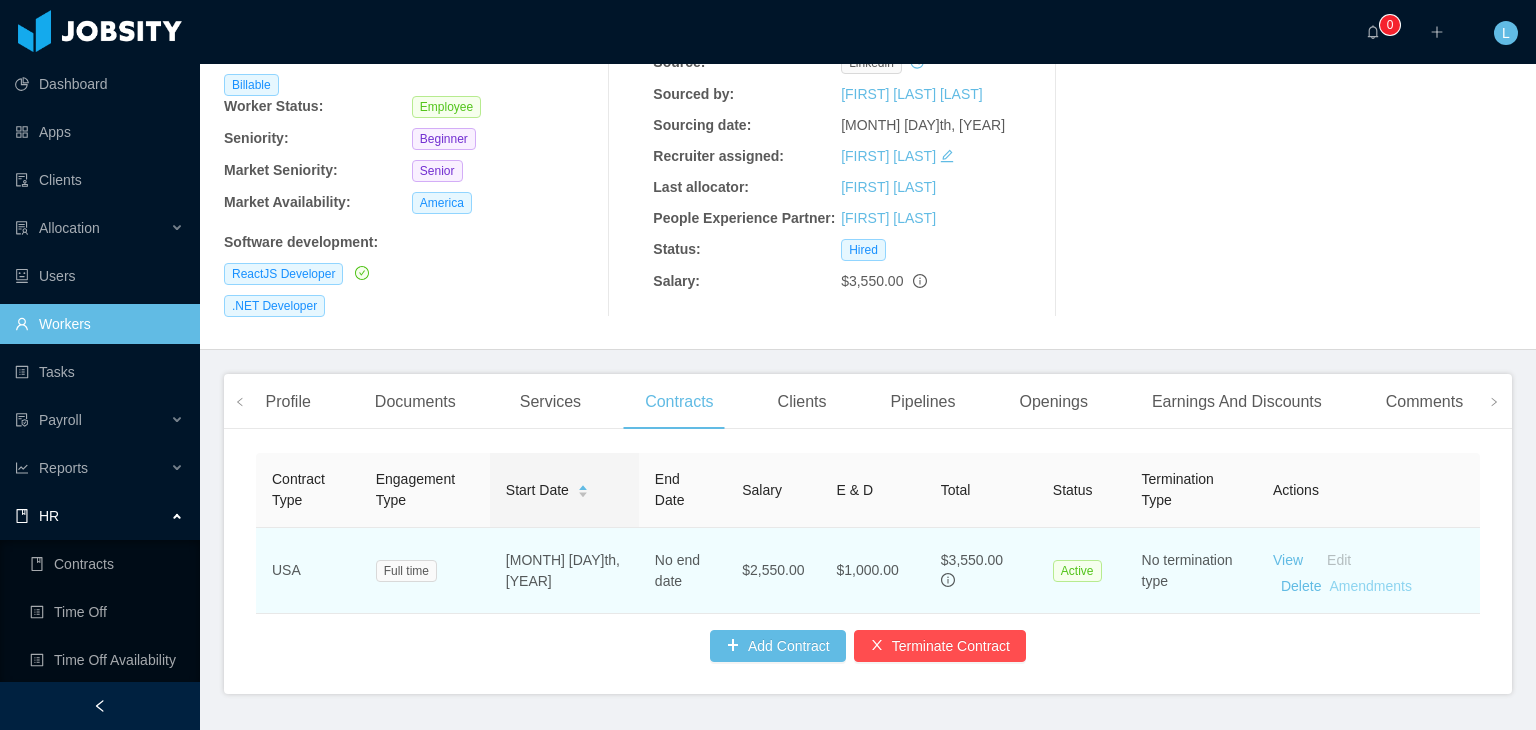 click on "Amendments" at bounding box center [1370, 586] 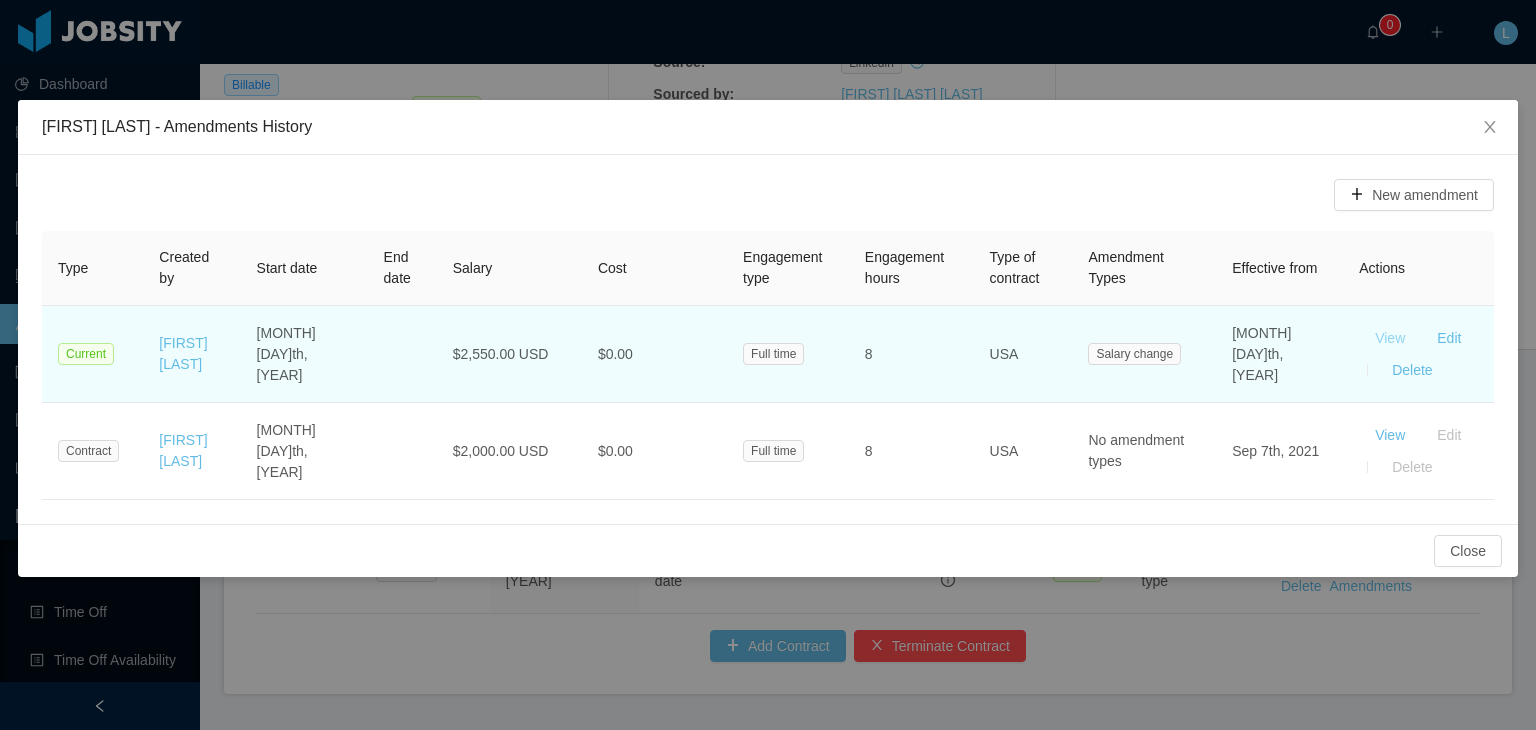 click on "View" at bounding box center (1390, 338) 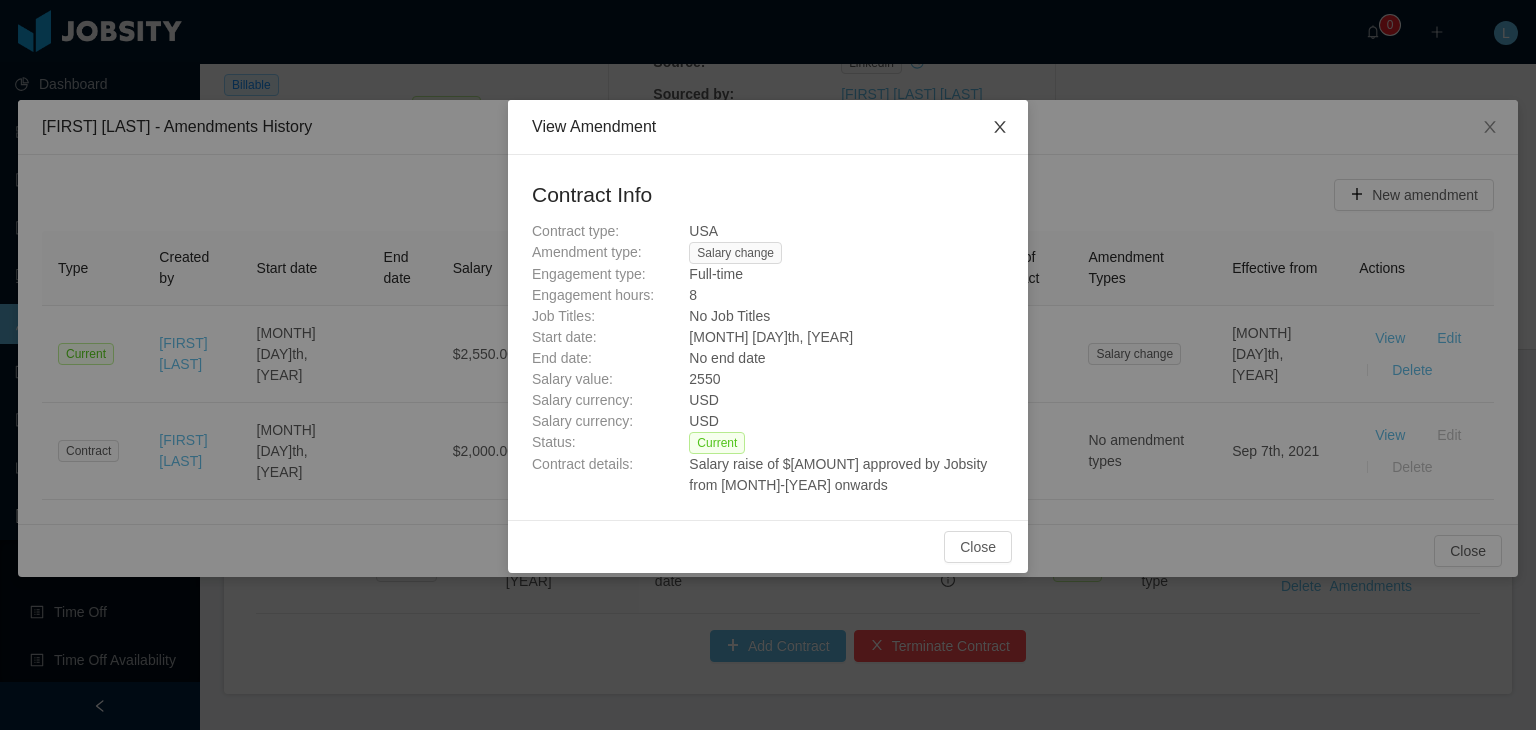 click 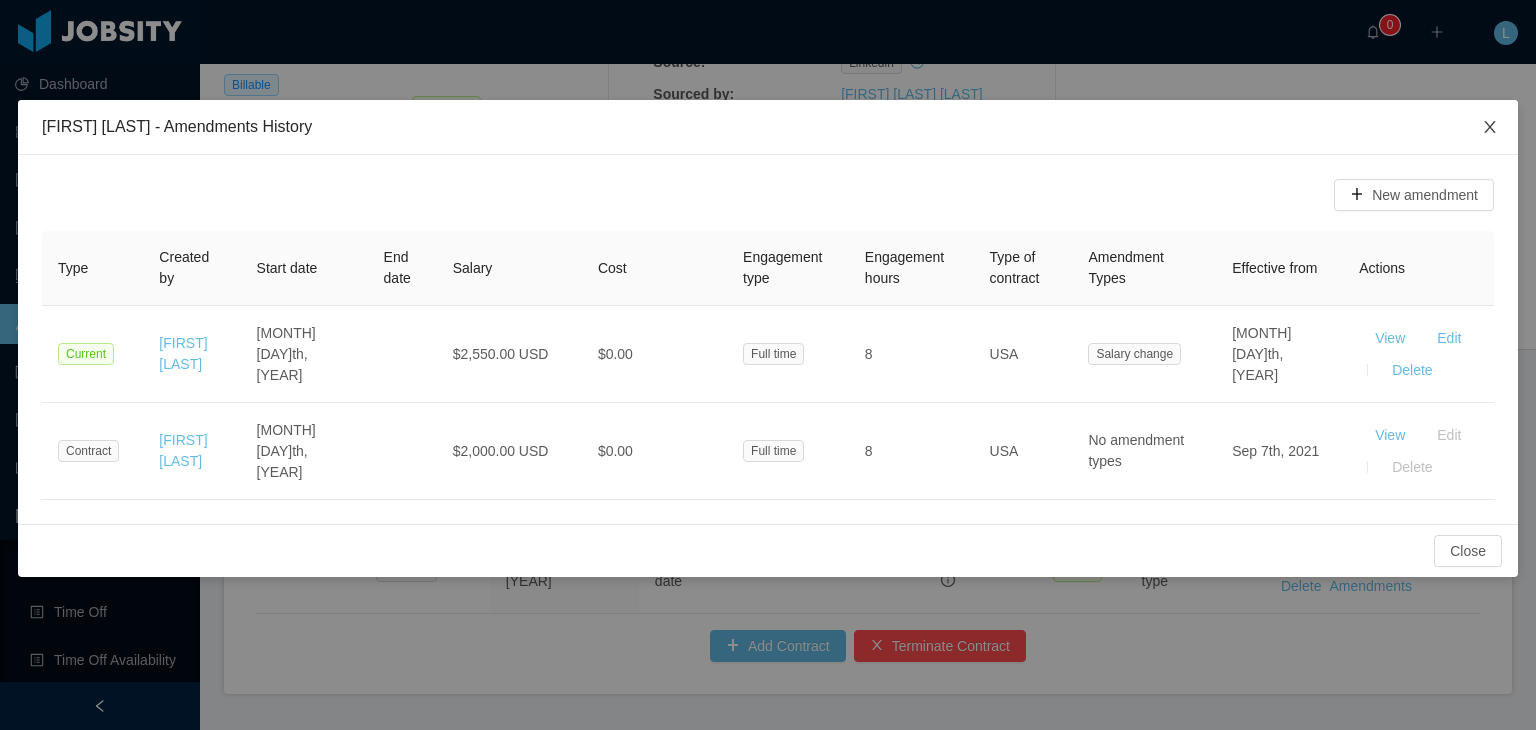 click at bounding box center [1490, 128] 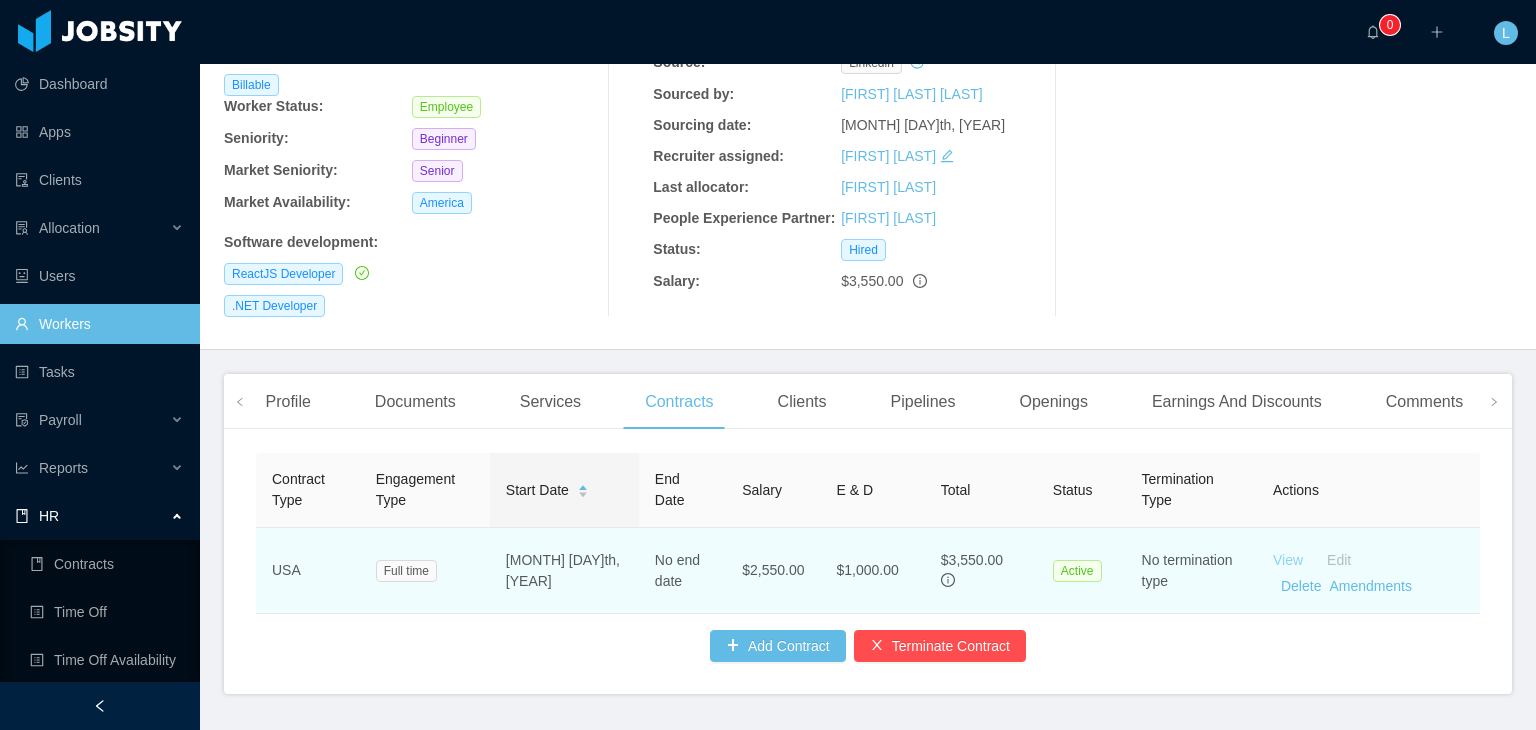 click on "View" at bounding box center [1288, 560] 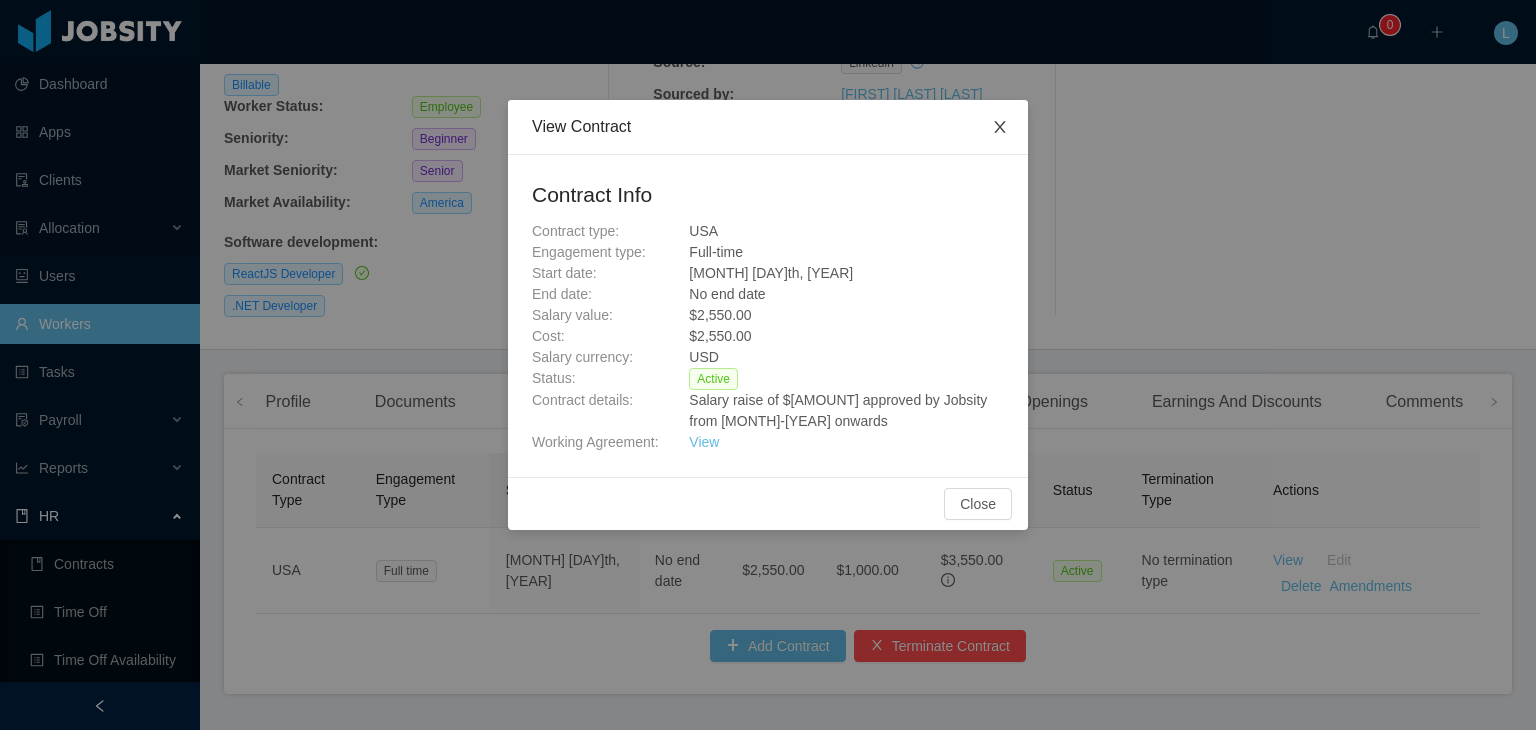 click at bounding box center (1000, 128) 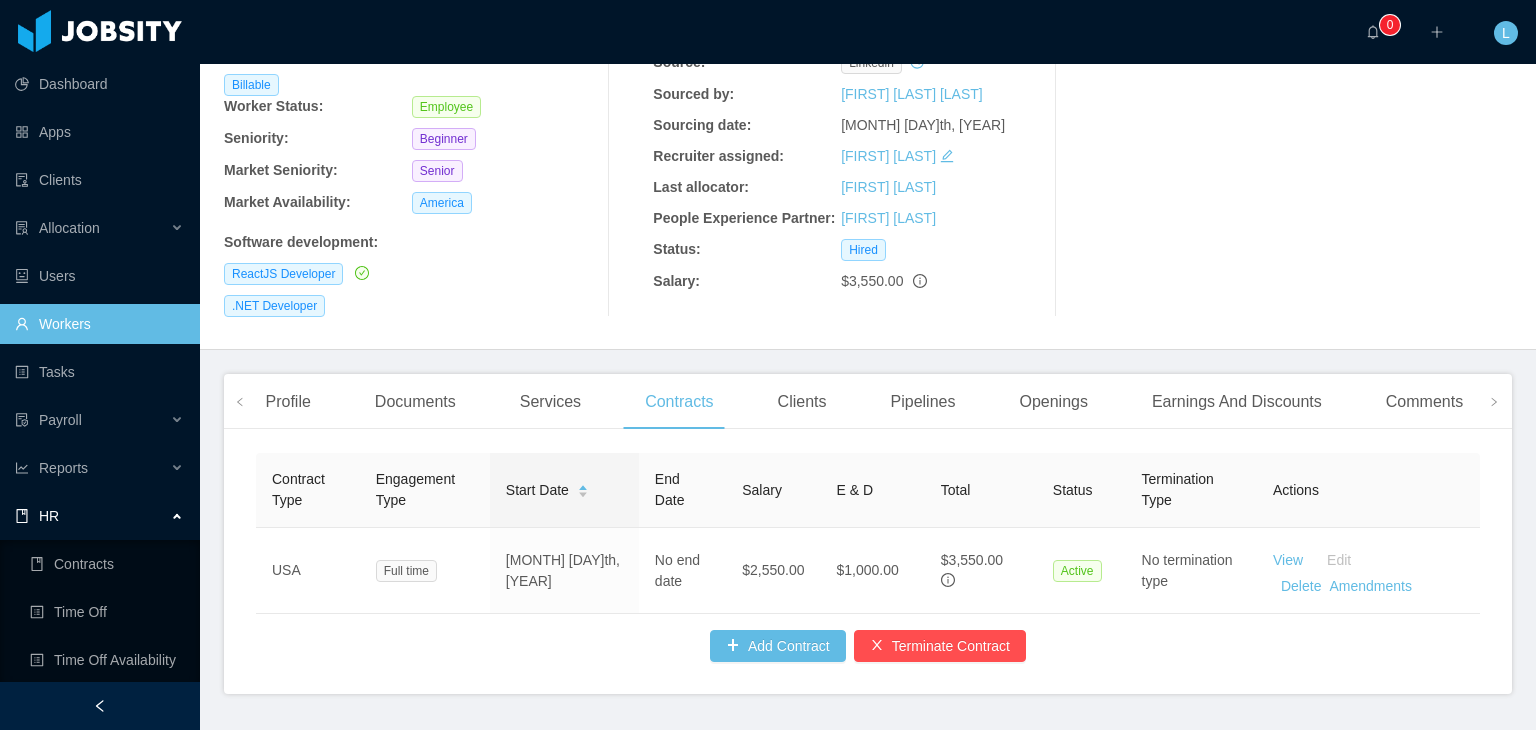 click 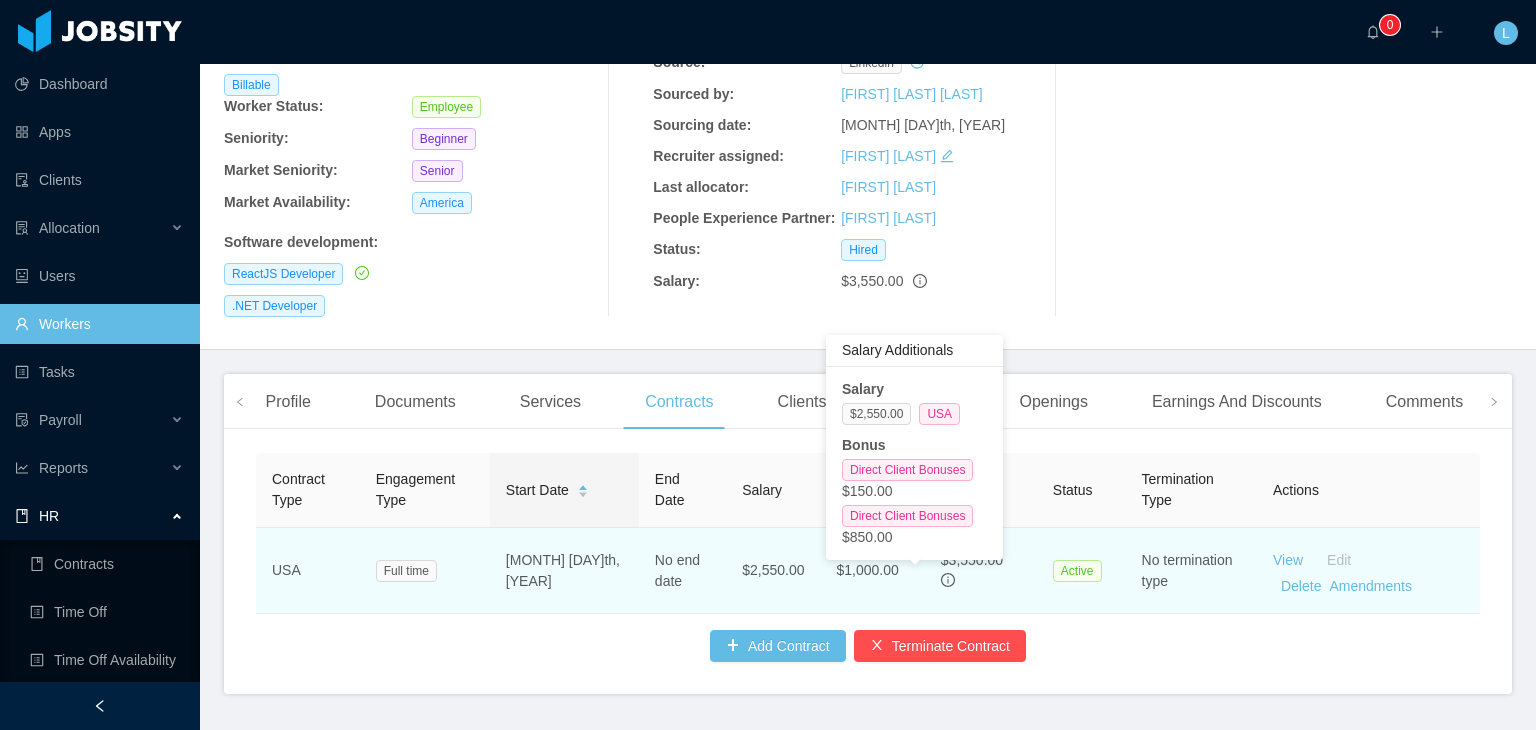 click 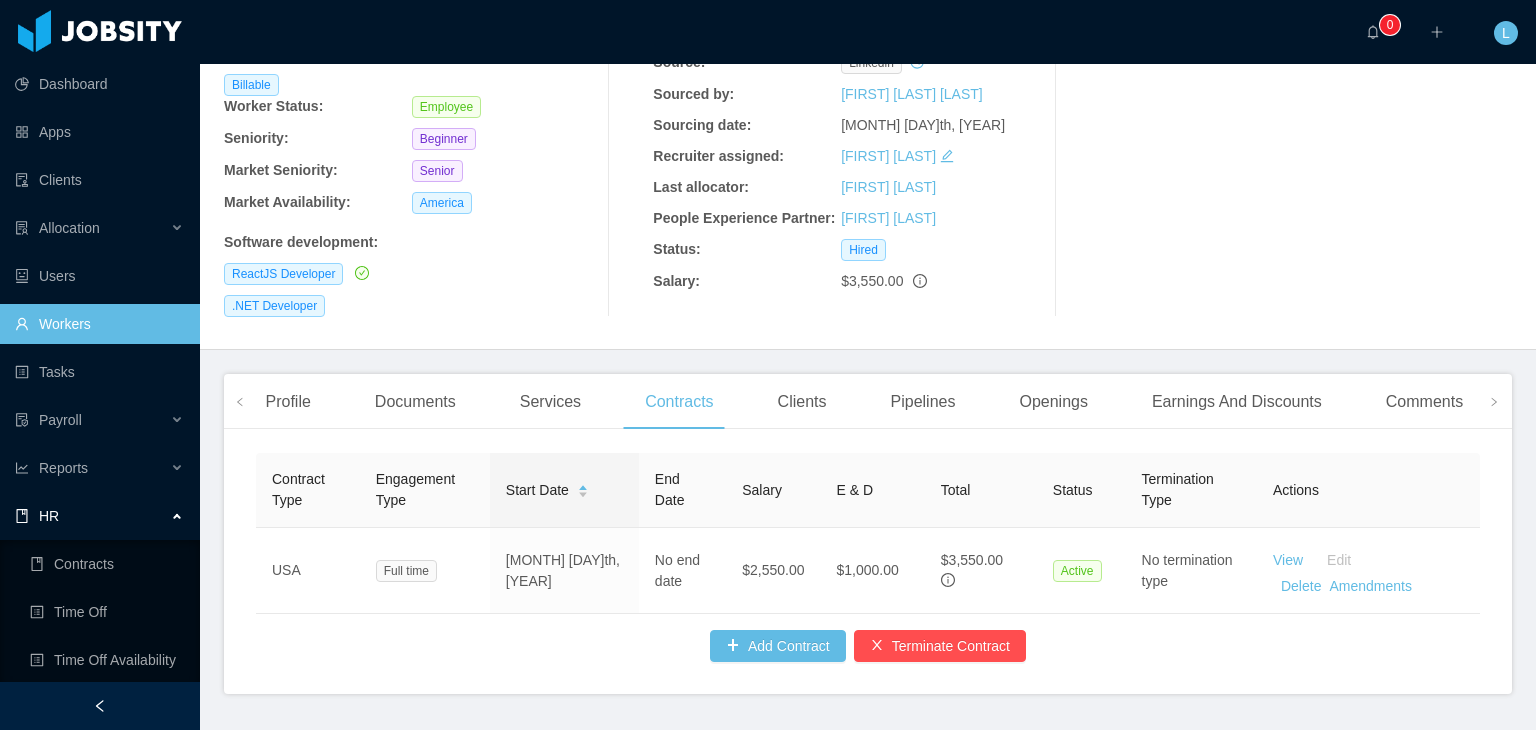 click at bounding box center (483, 646) 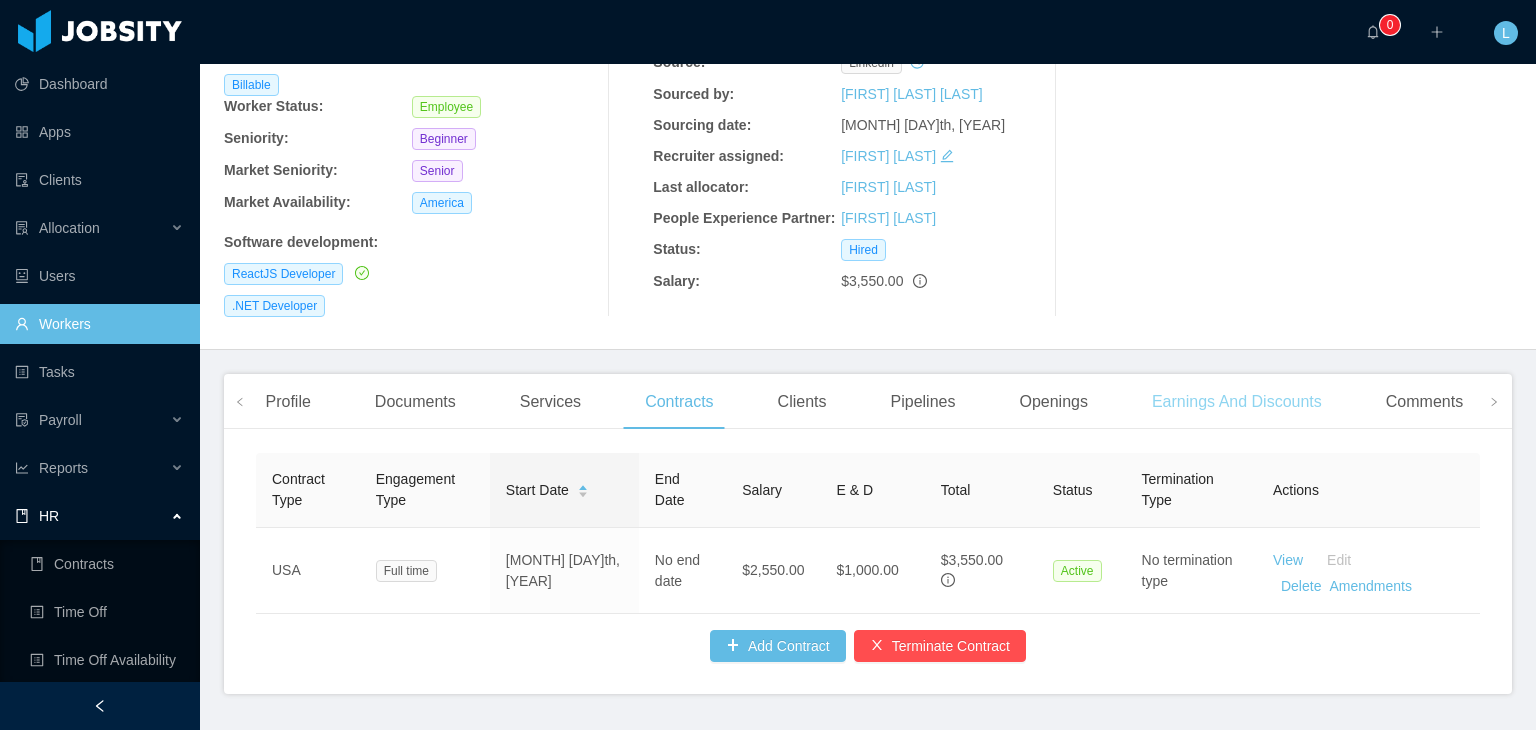 click on "Earnings And Discounts" at bounding box center (1237, 402) 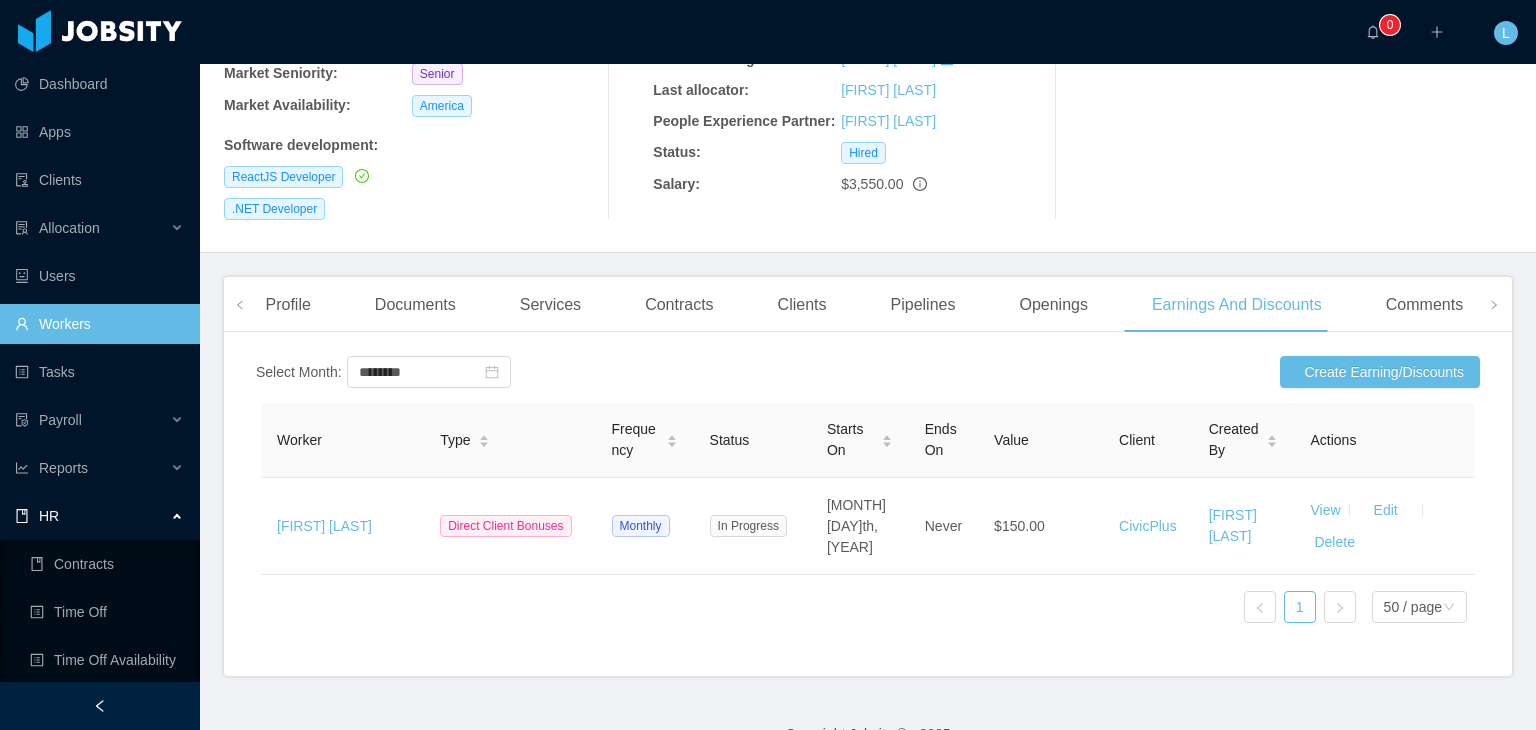 scroll, scrollTop: 270, scrollLeft: 0, axis: vertical 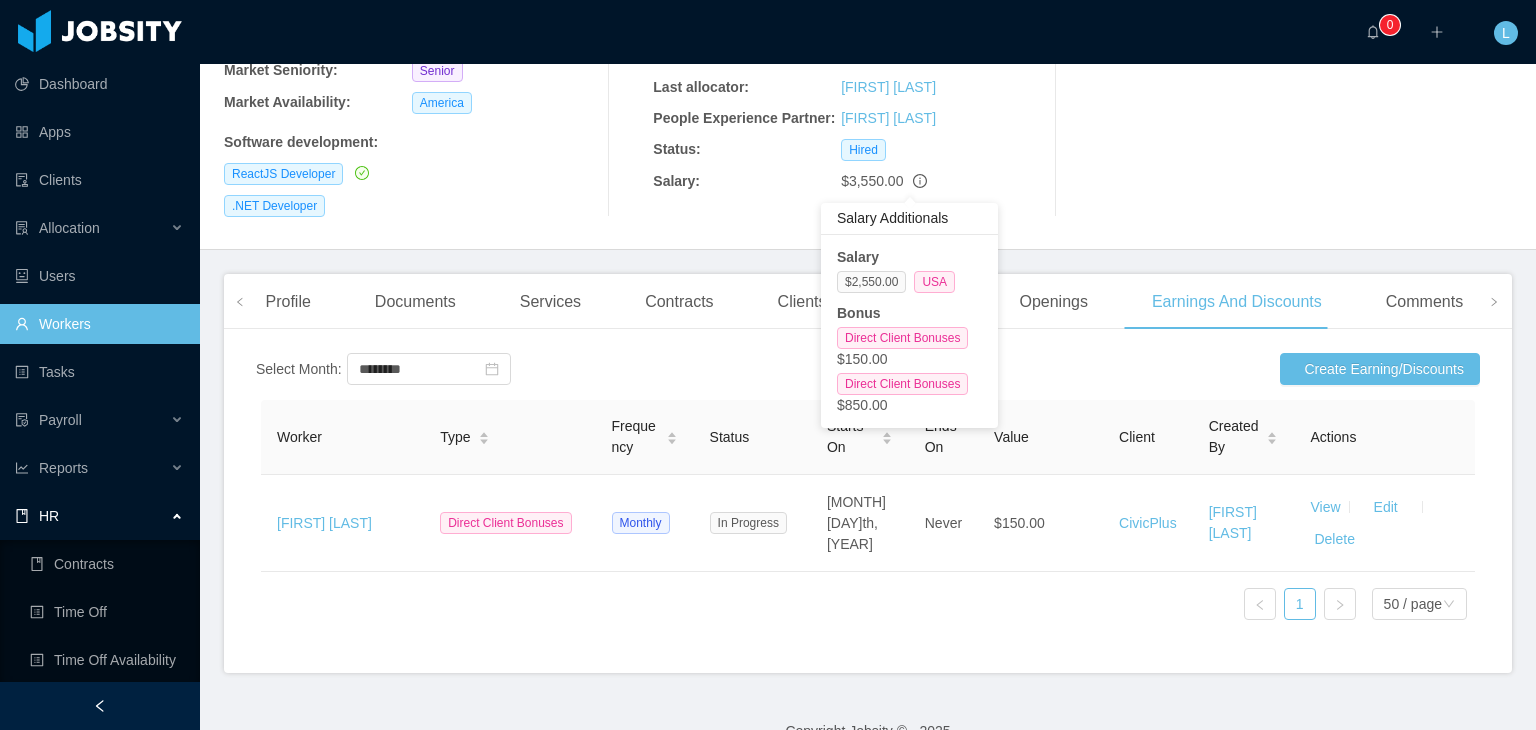 click 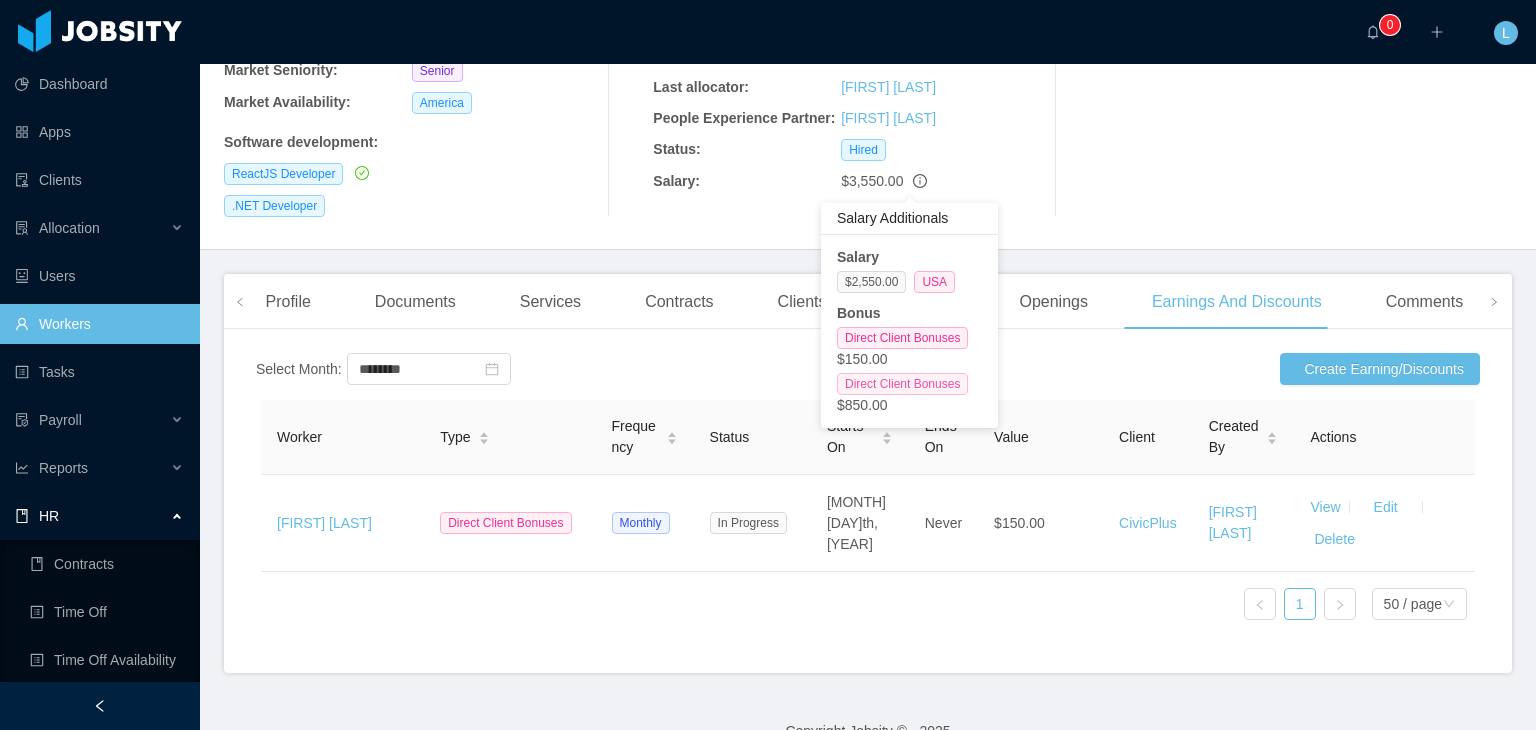 click on "Direct Client Bonuses" at bounding box center [902, 384] 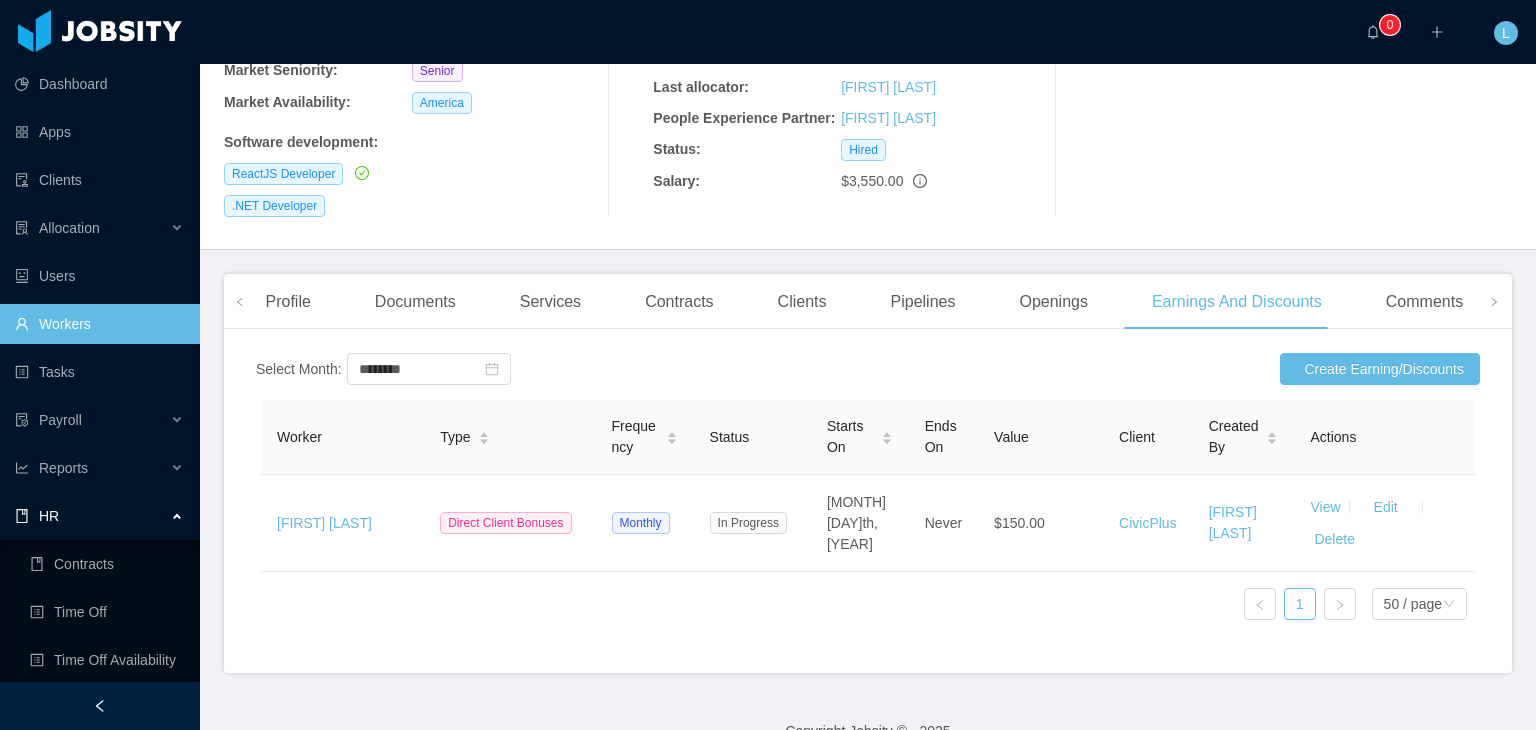 click on "Select Month: ******** Create Earning/Discounts" at bounding box center (868, 369) 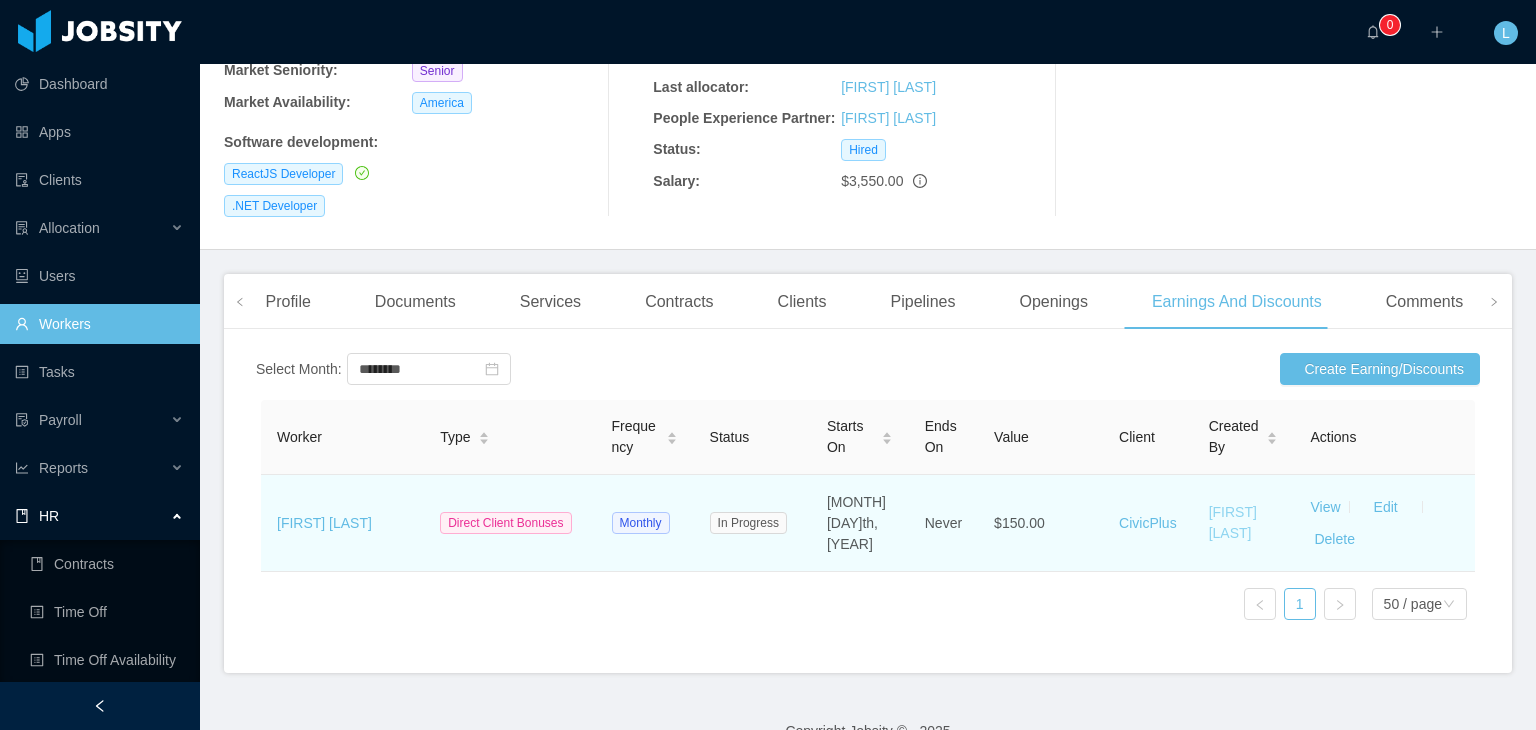 click on "[FIRST] [LAST]" at bounding box center (1233, 522) 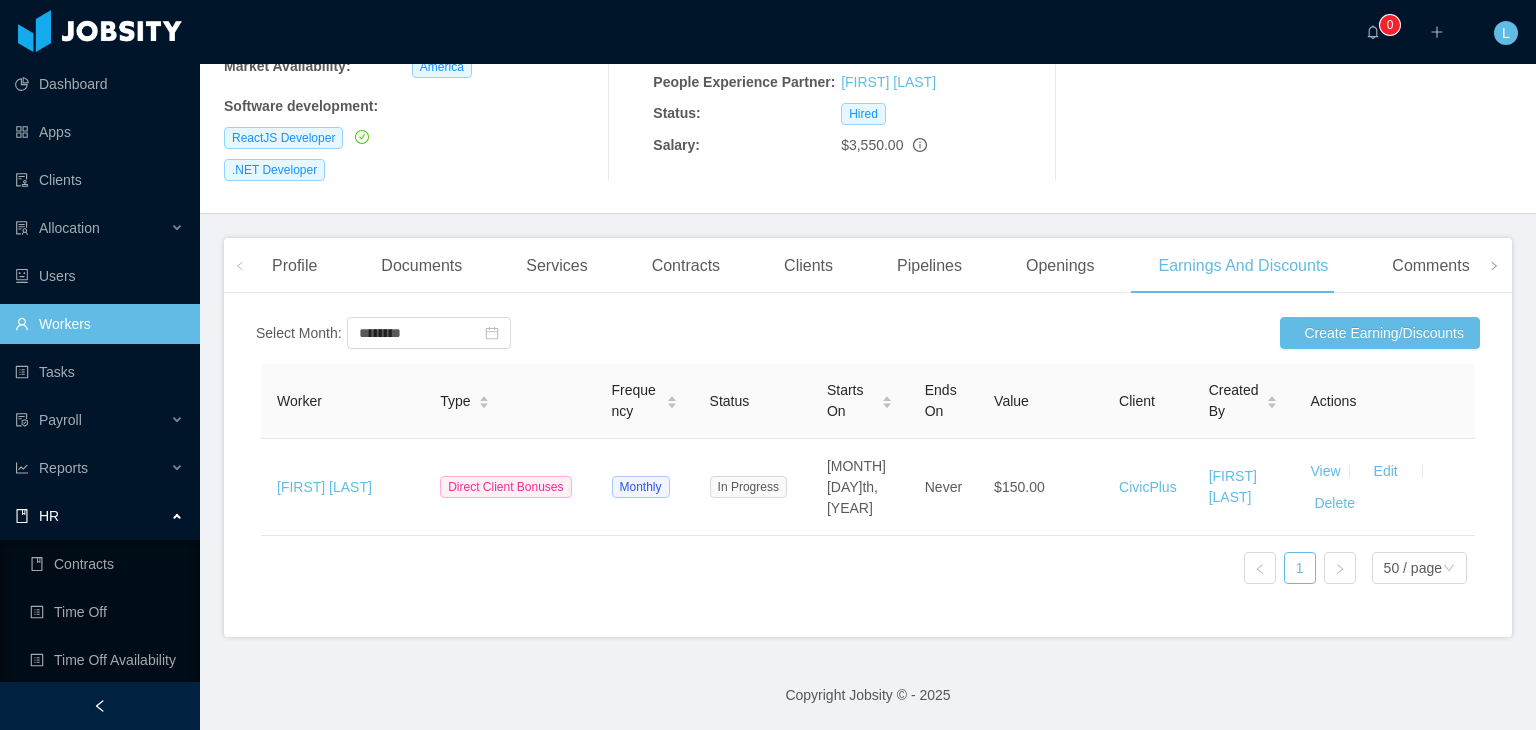 scroll, scrollTop: 323, scrollLeft: 0, axis: vertical 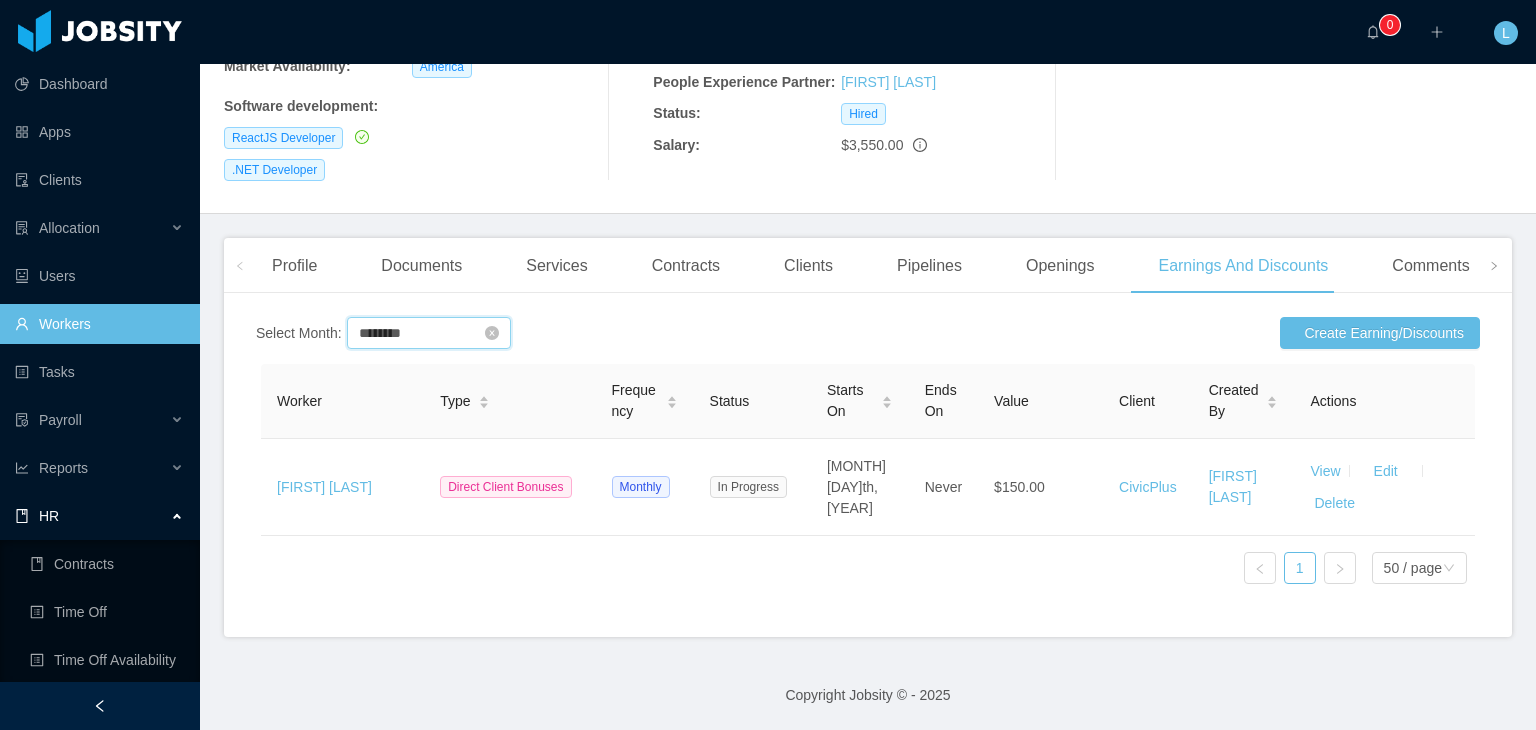 click on "********" at bounding box center [429, 333] 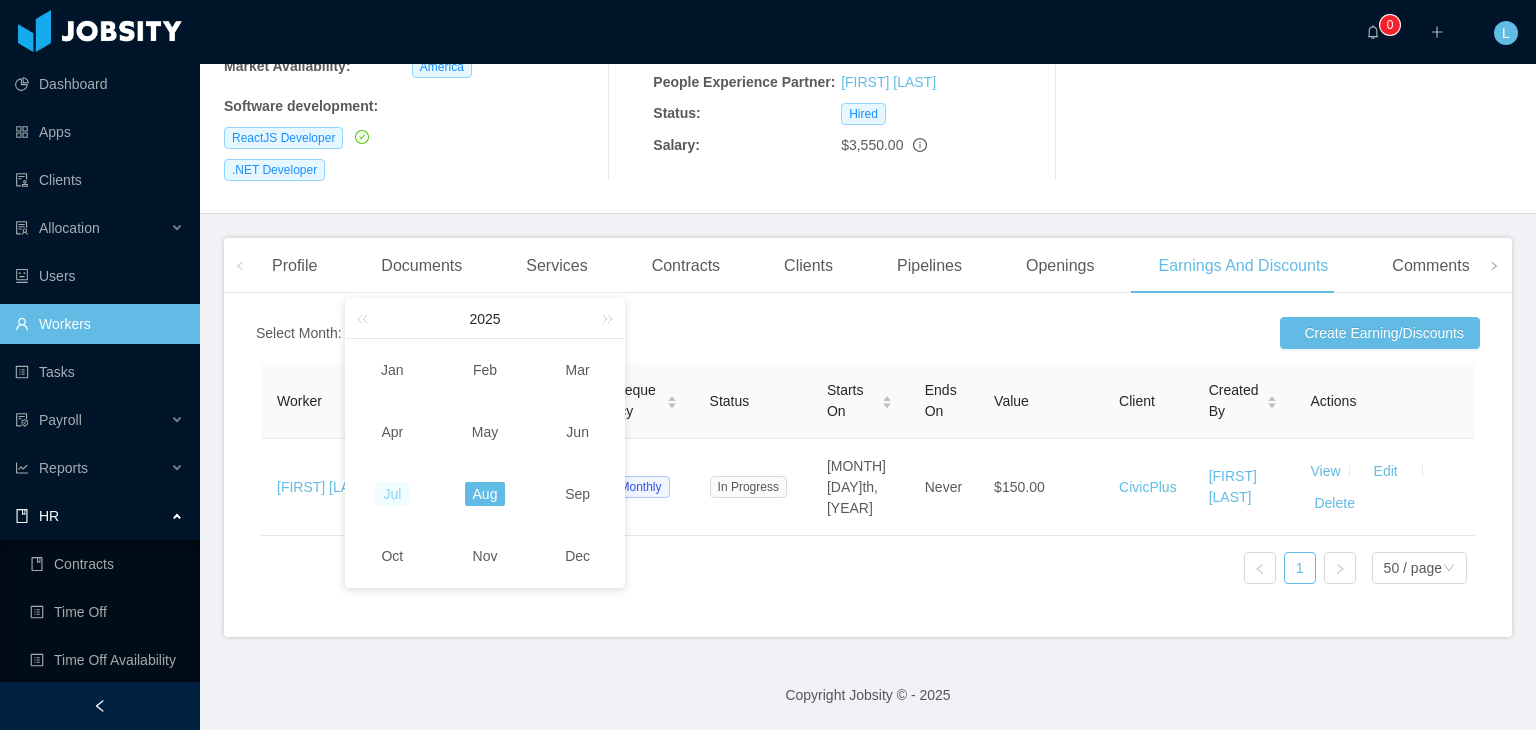 click on "Jul" at bounding box center (392, 494) 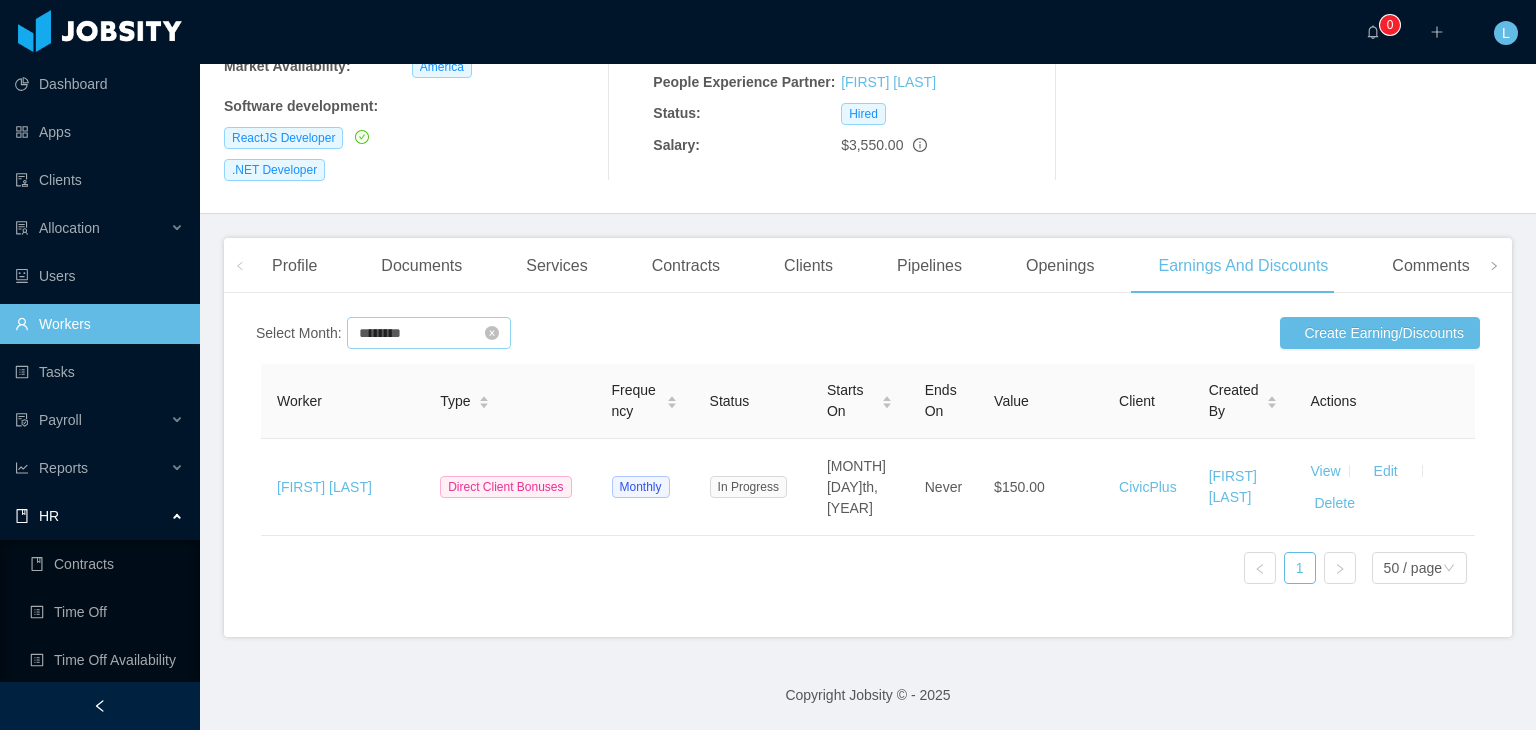 click on "********" at bounding box center [429, 333] 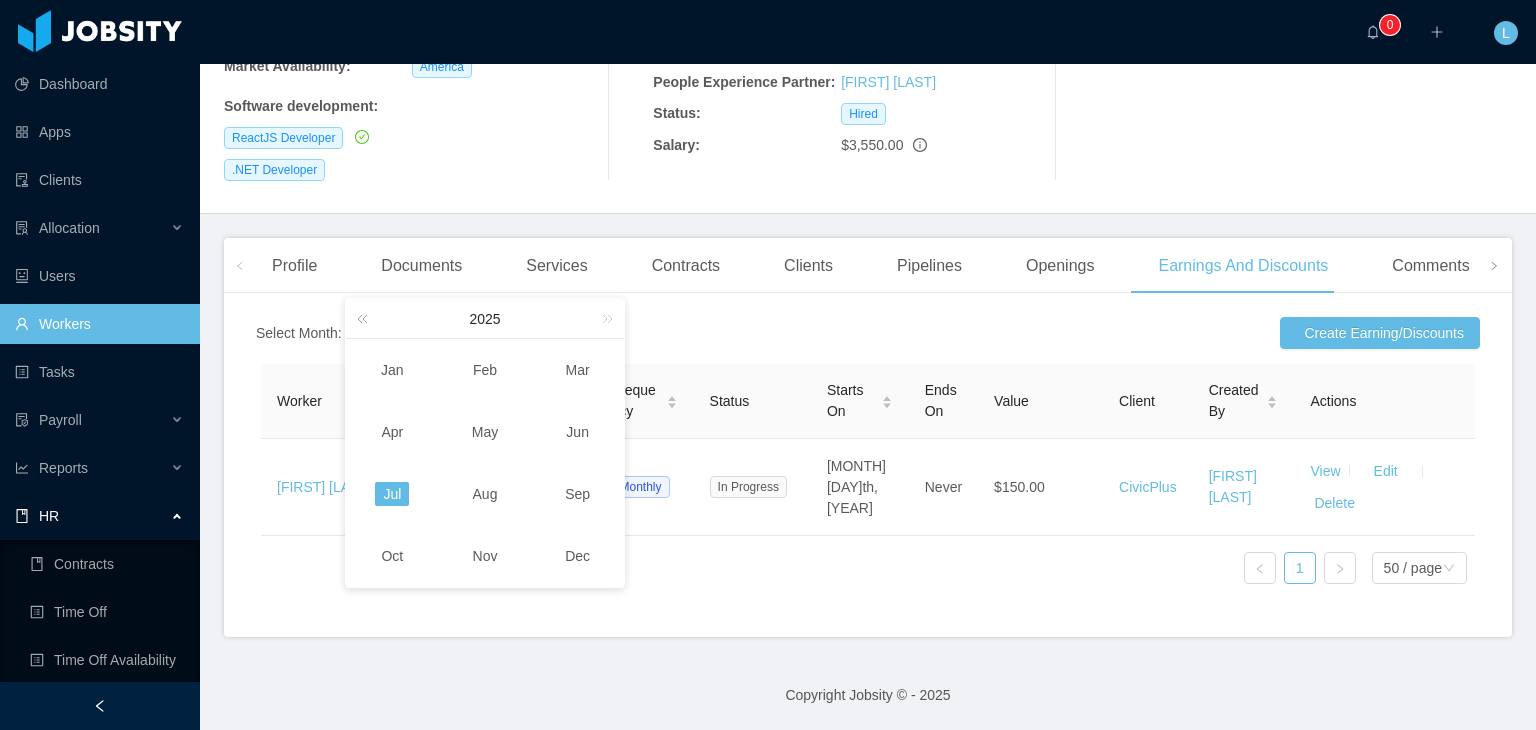 click at bounding box center (366, 318) 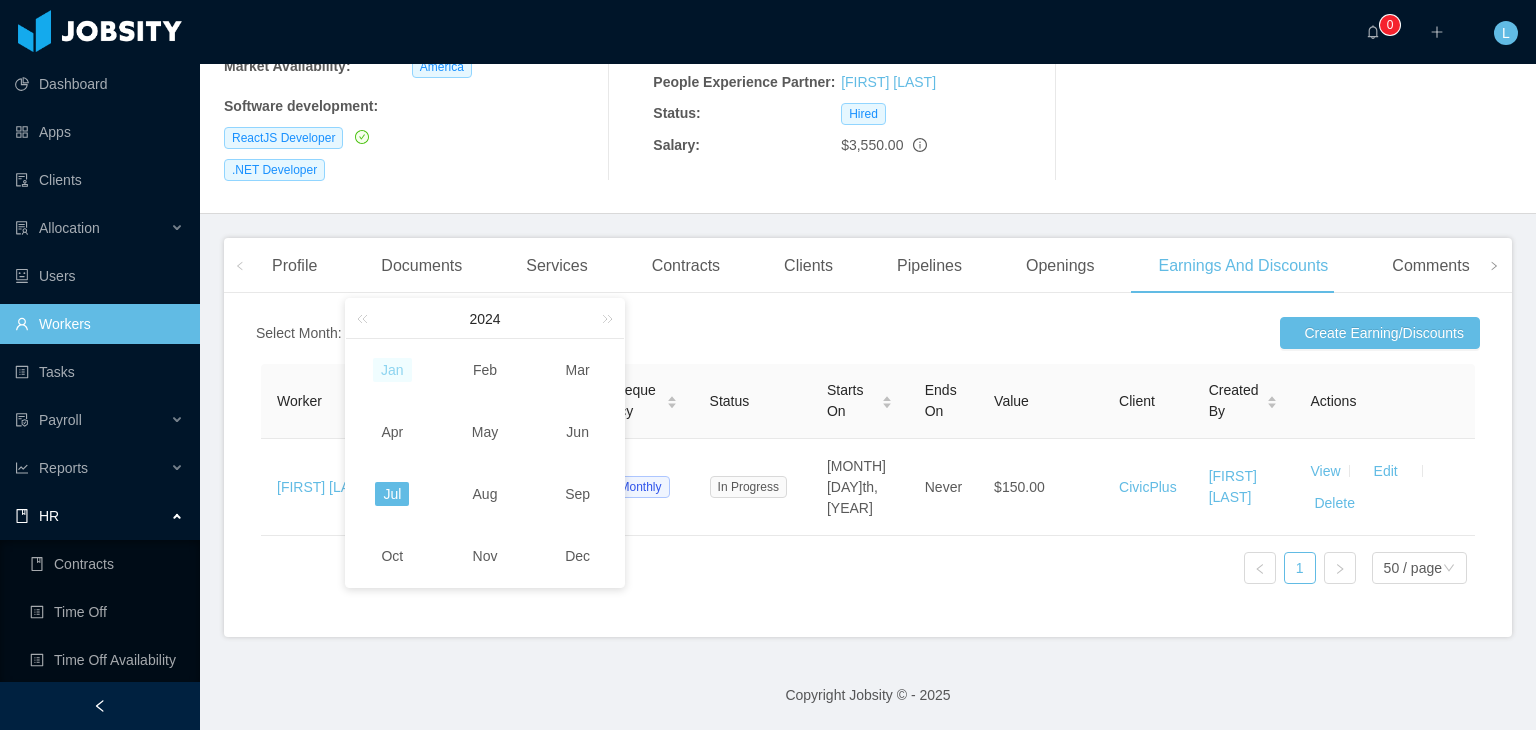 click on "Jan" at bounding box center [392, 370] 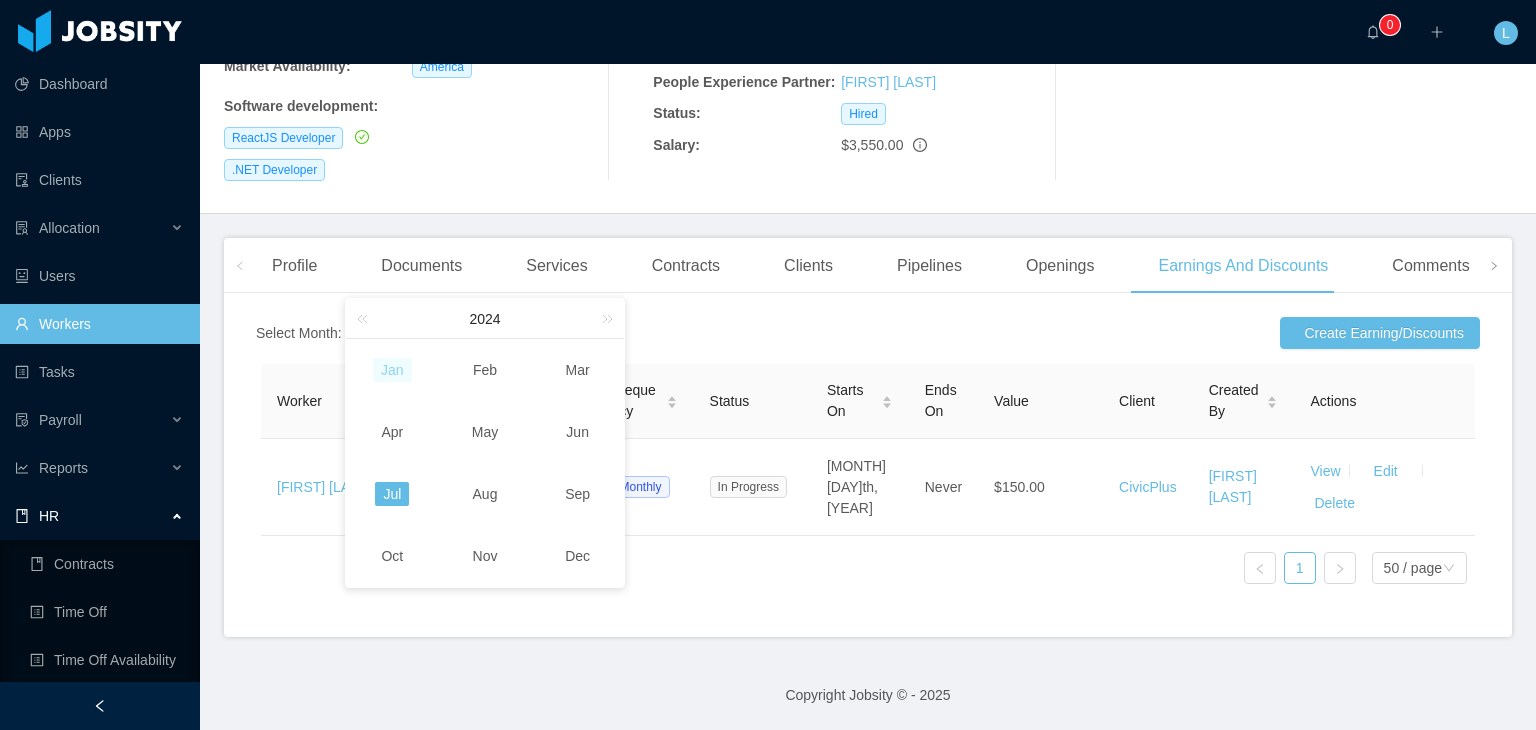 type on "********" 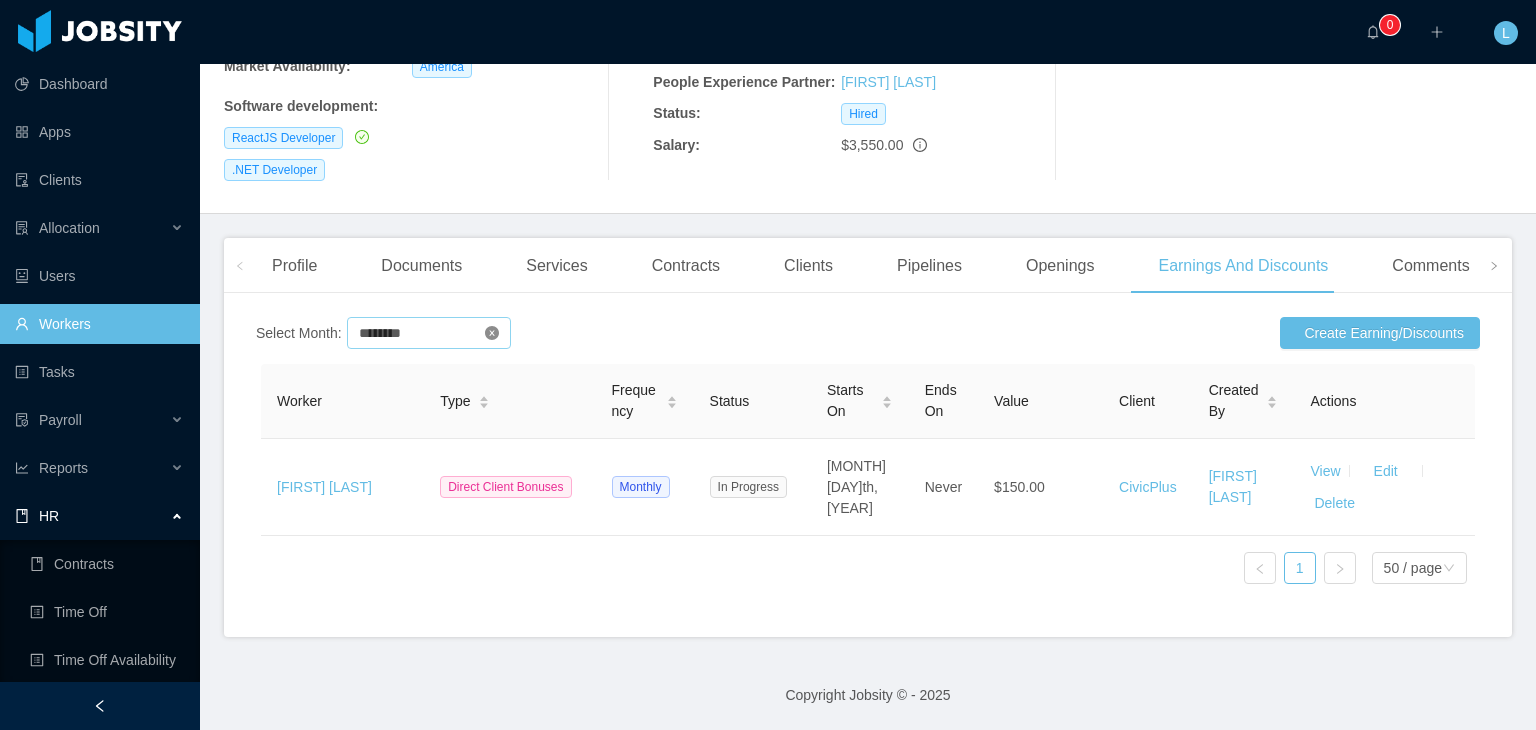click 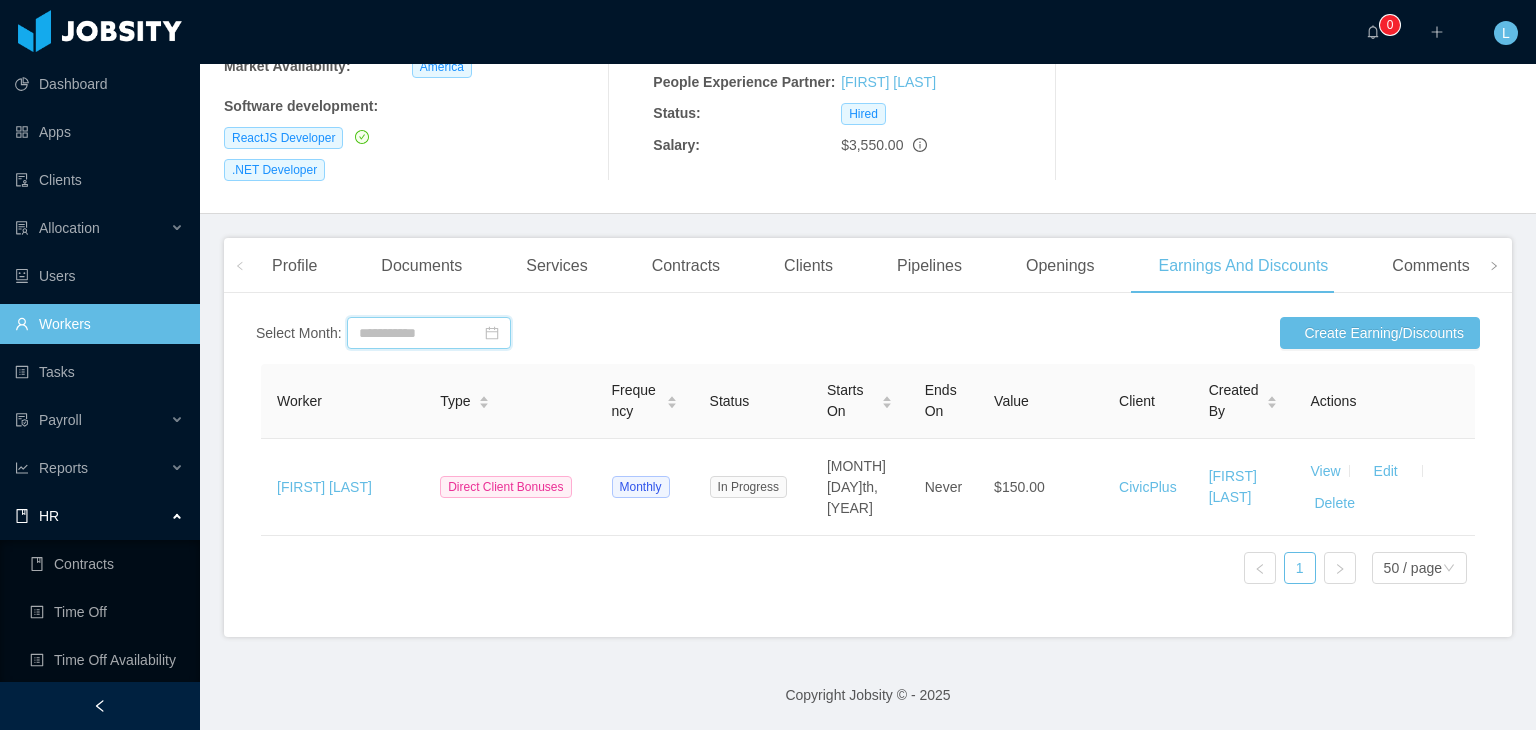 click at bounding box center [429, 333] 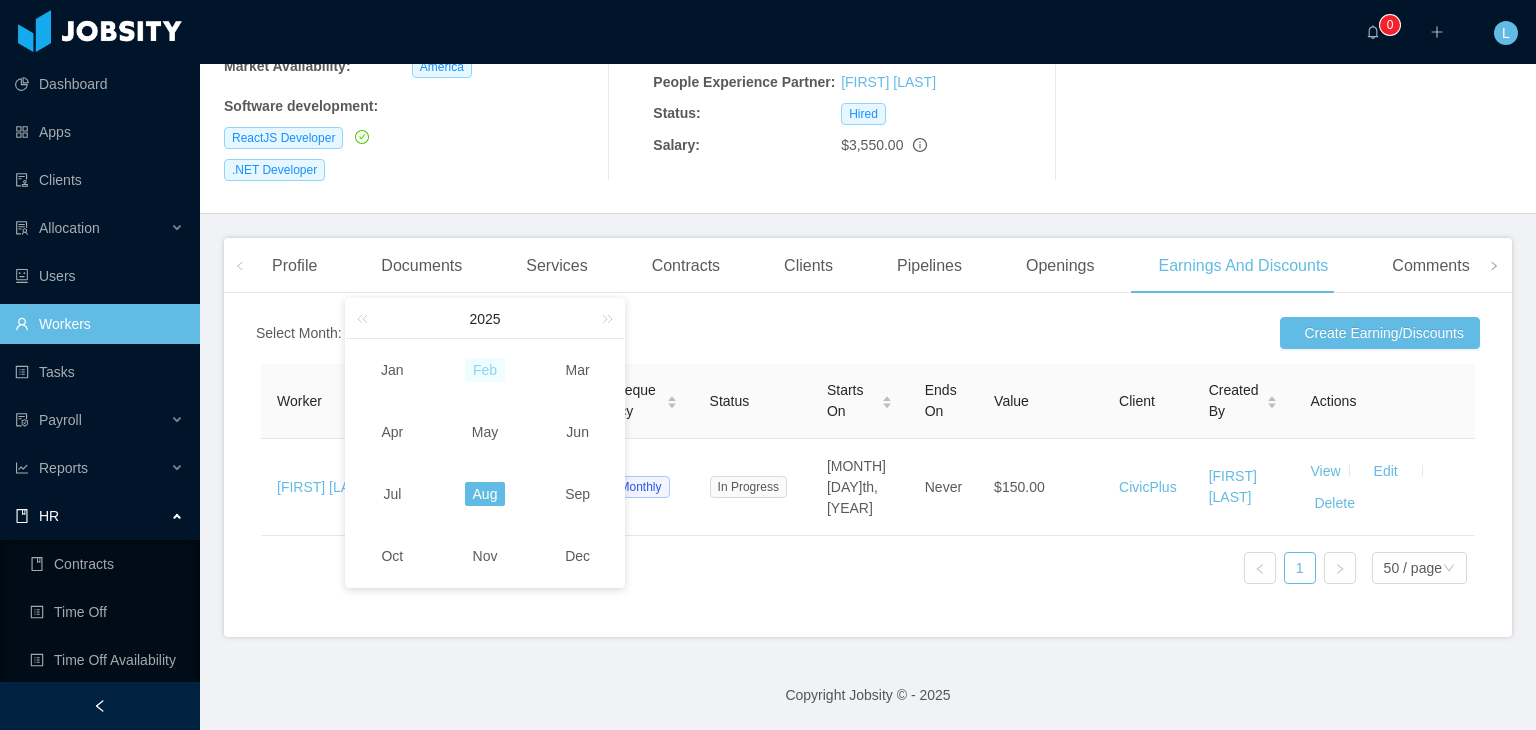 click on "Feb" at bounding box center (485, 370) 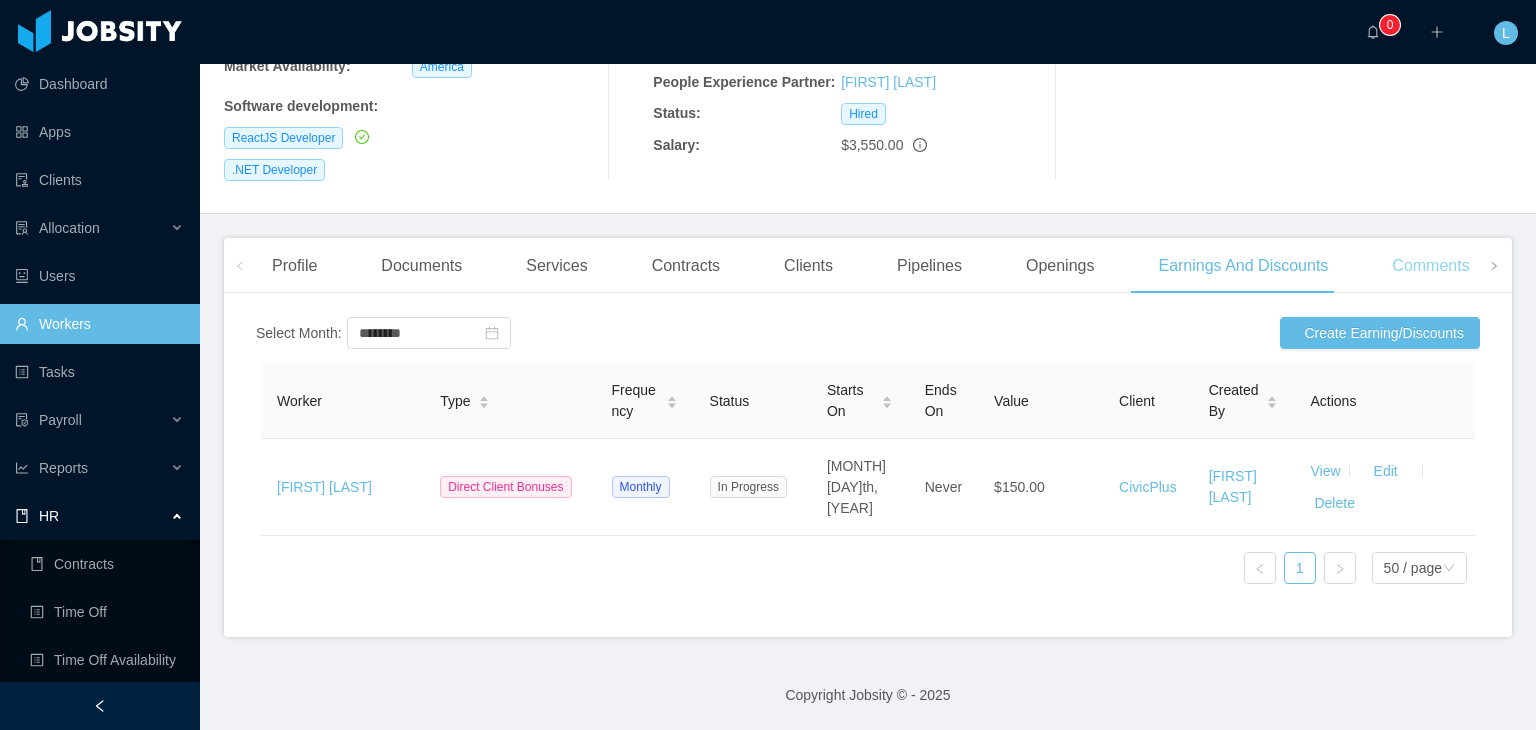 click on "Comments" at bounding box center (1430, 266) 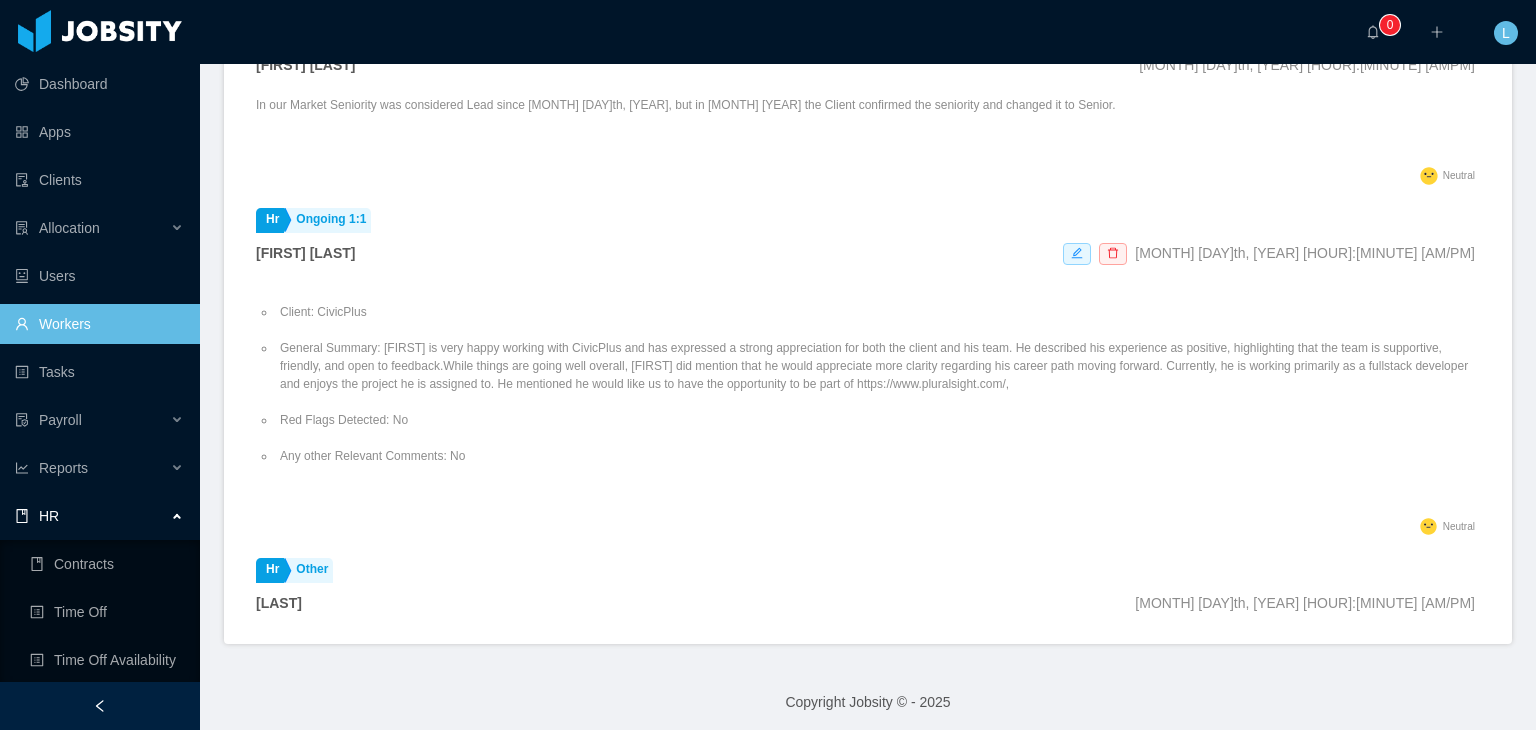 scroll, scrollTop: 668, scrollLeft: 0, axis: vertical 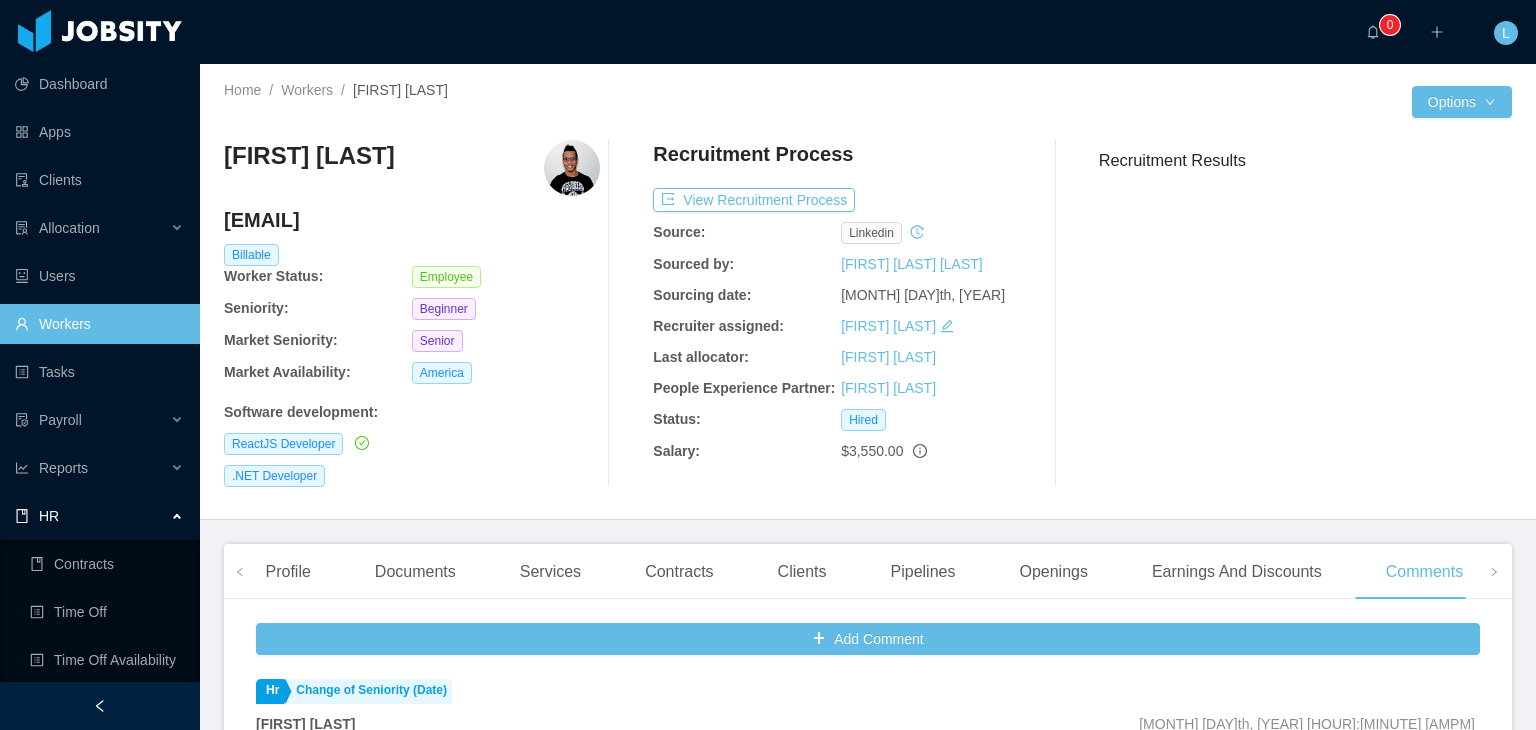 click 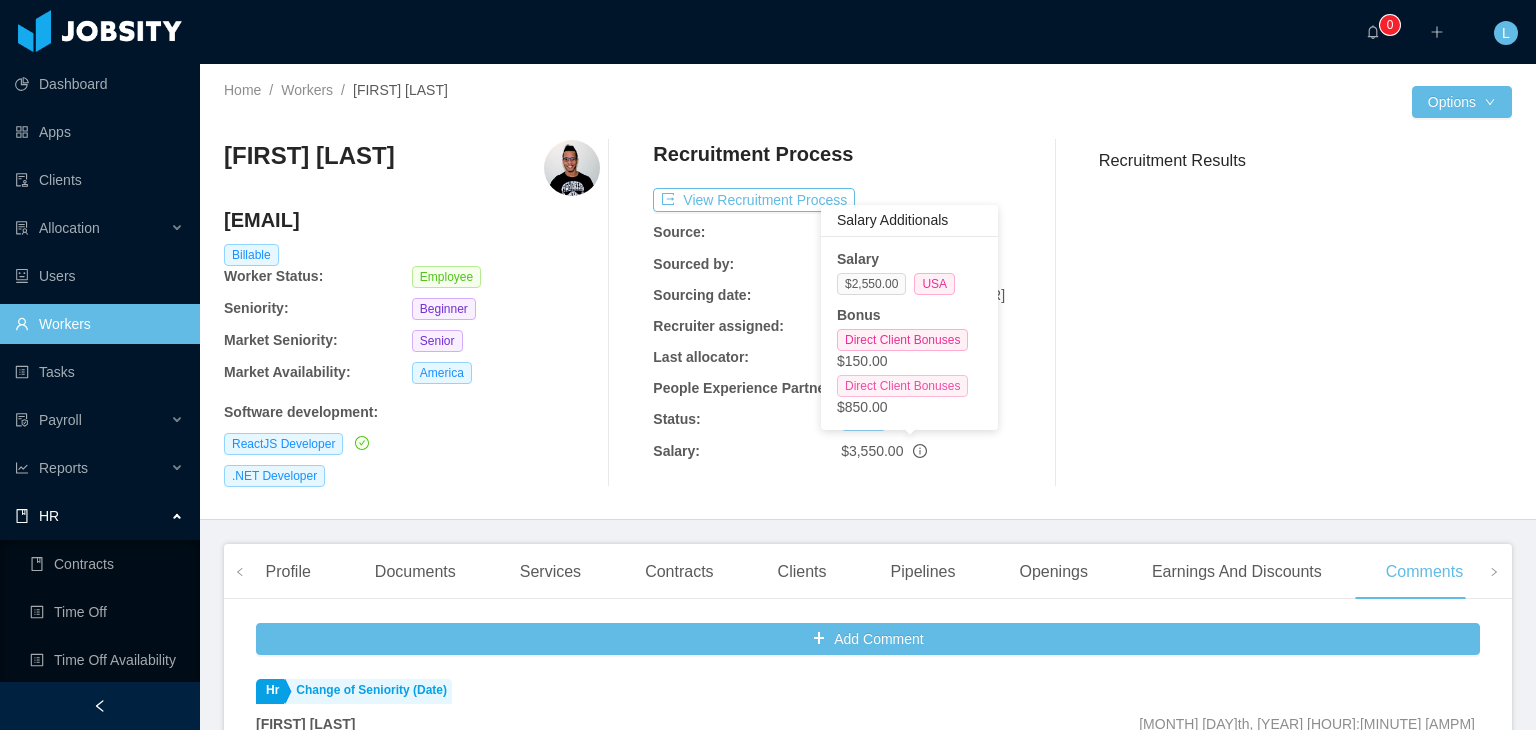 click on "Direct Client Bonuses" at bounding box center [902, 386] 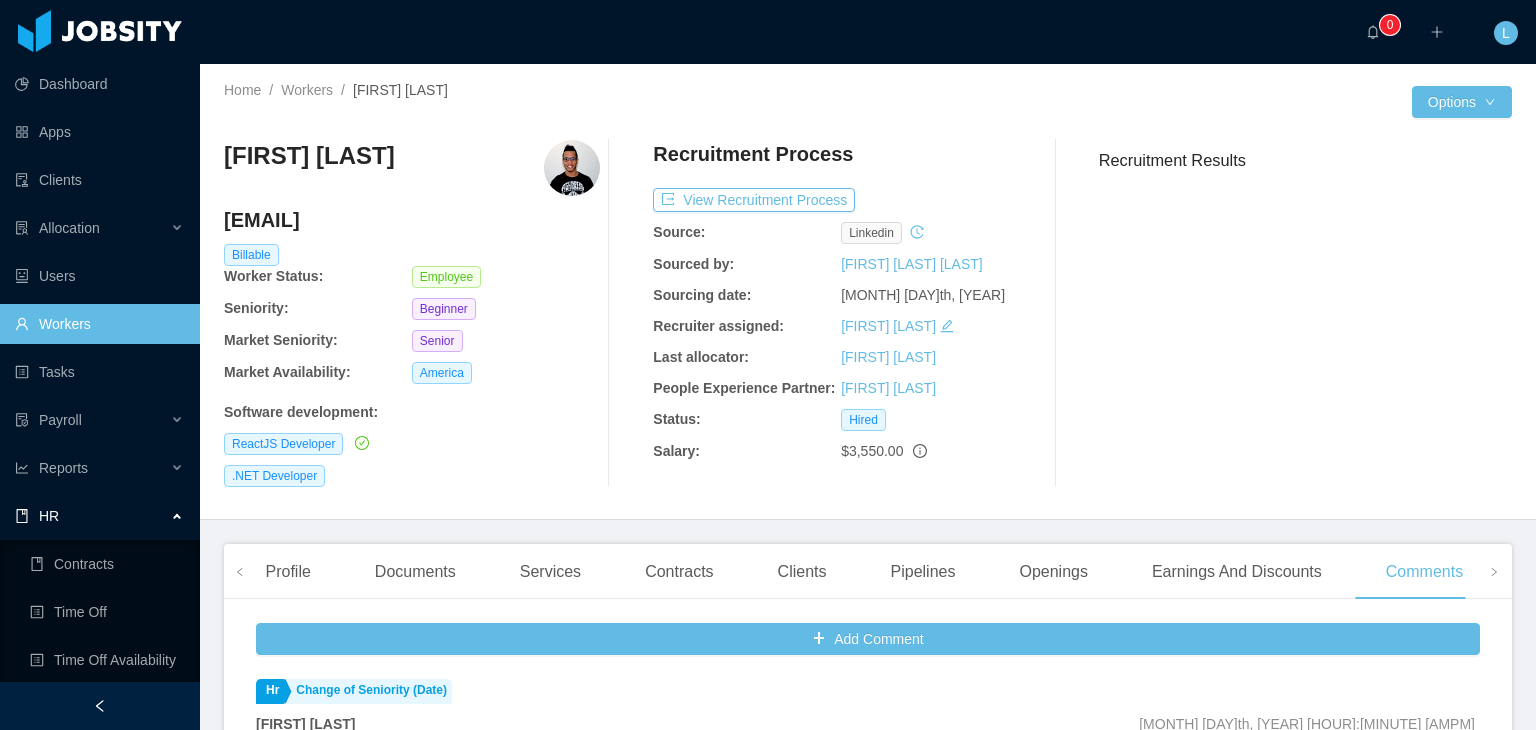 click on "Recruitment Results" at bounding box center (1297, 313) 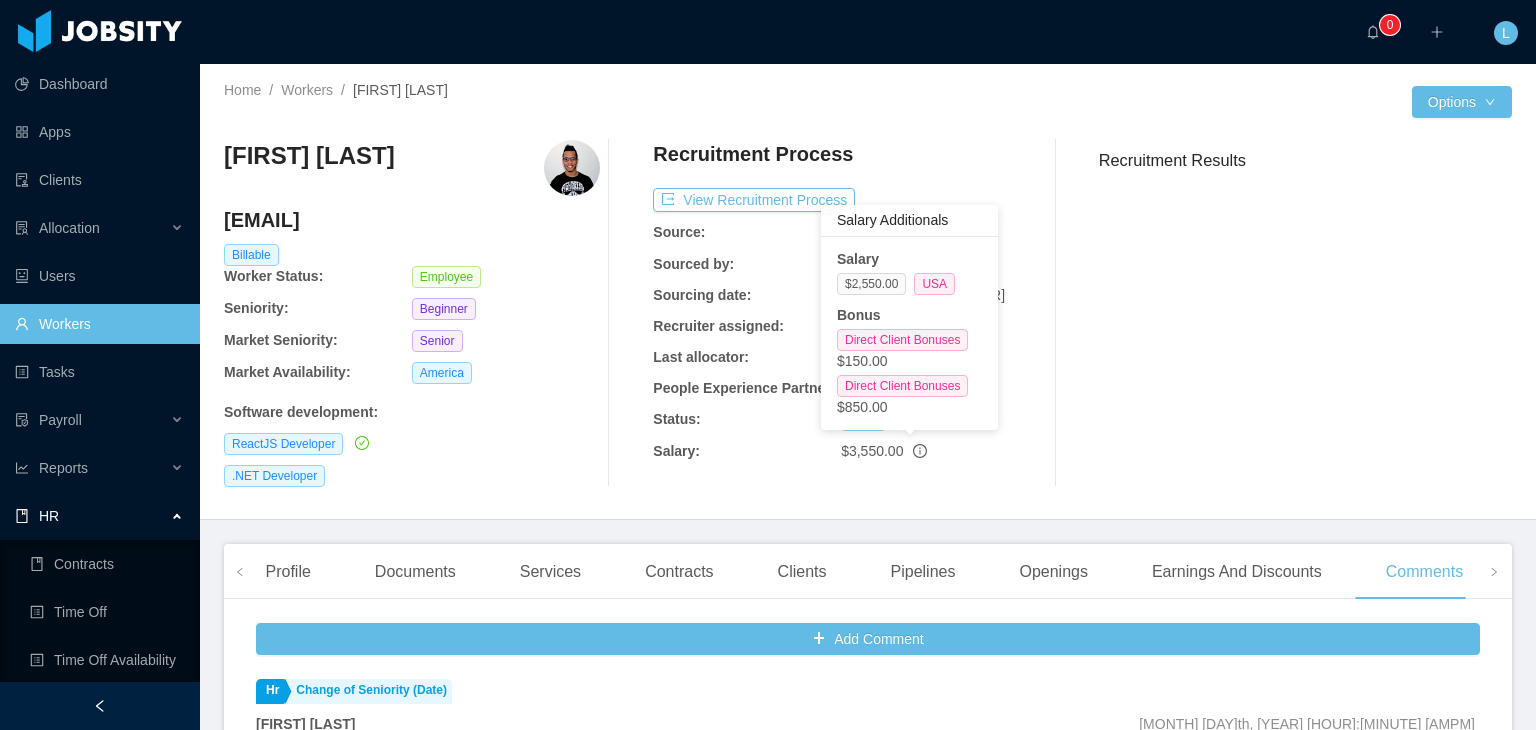 click 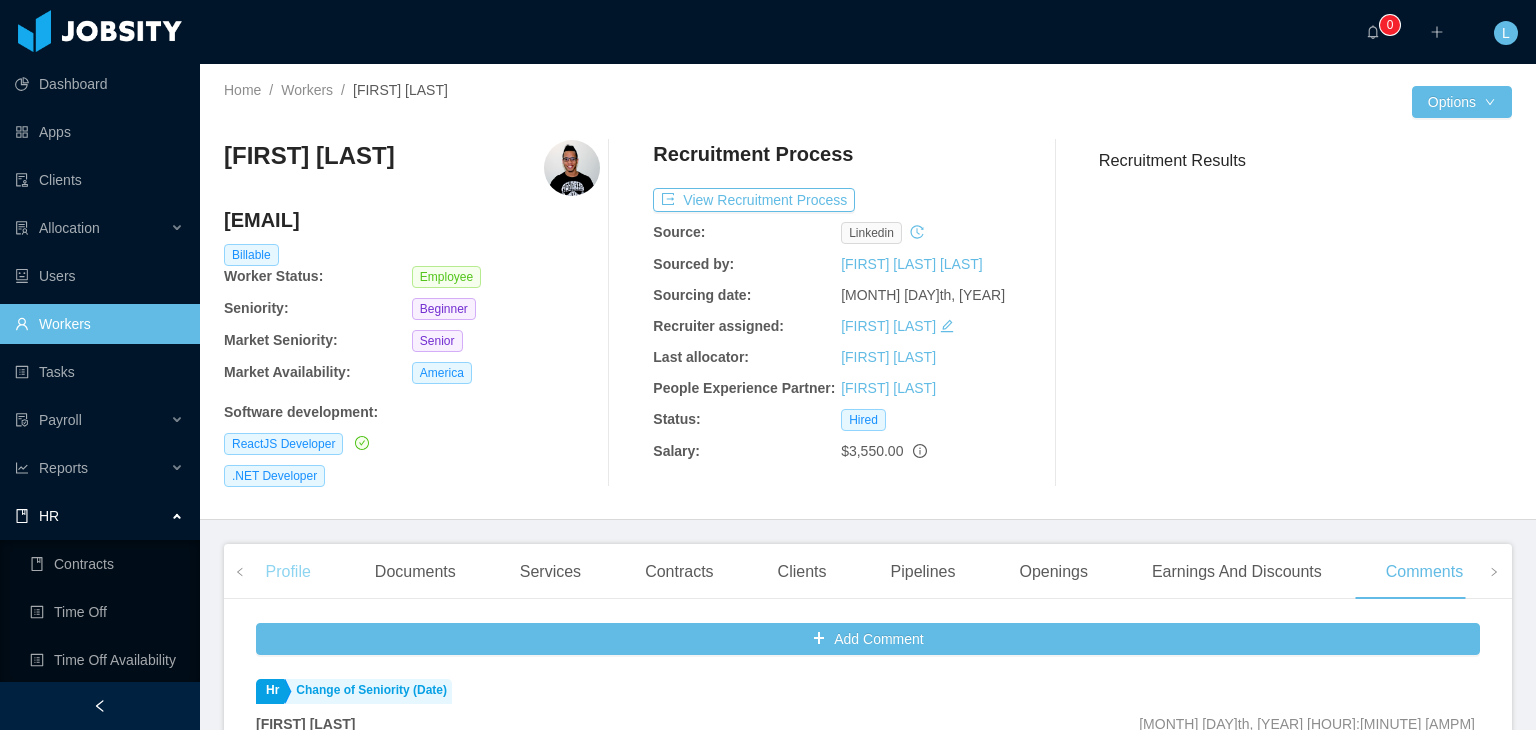 click on "Profile" at bounding box center [287, 572] 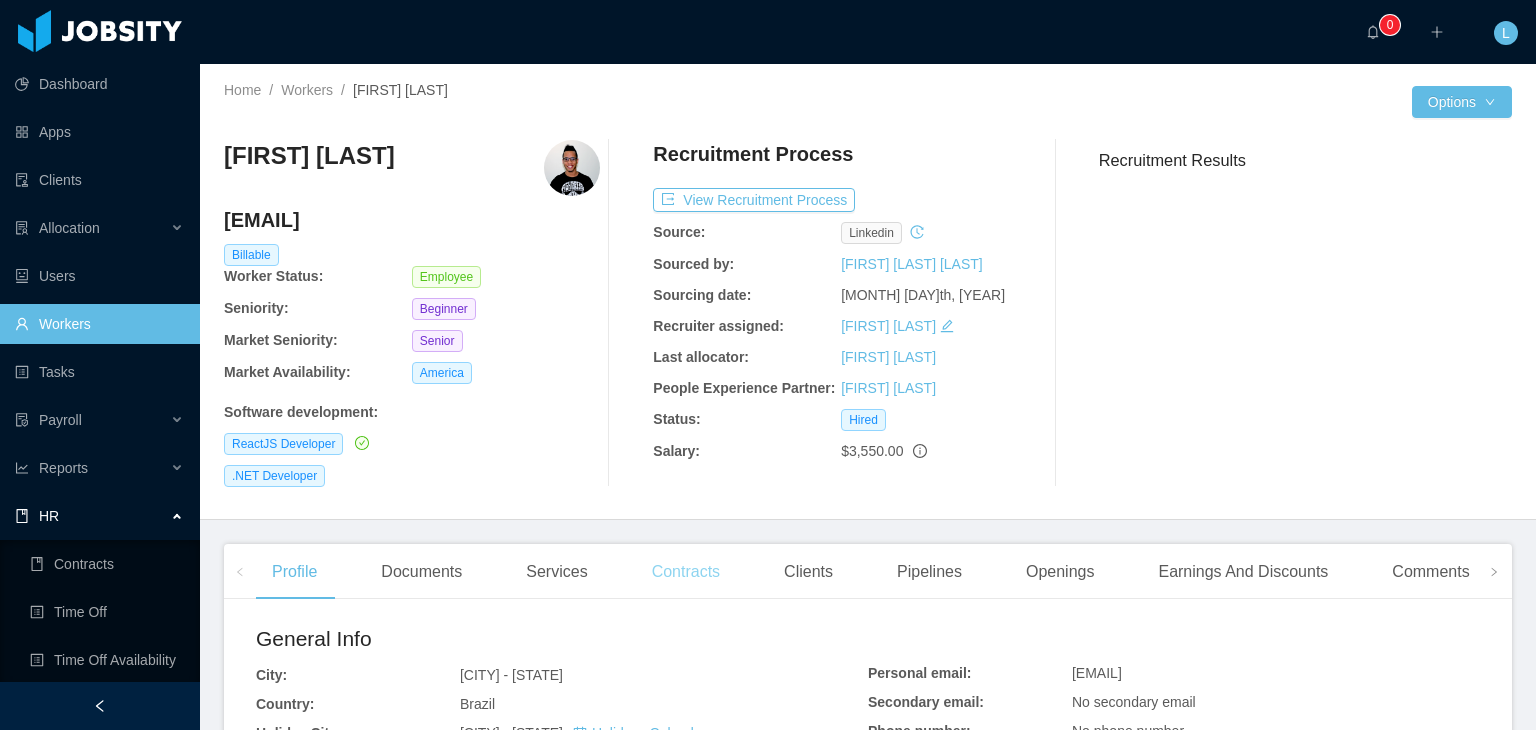 click on "Contracts" at bounding box center [686, 572] 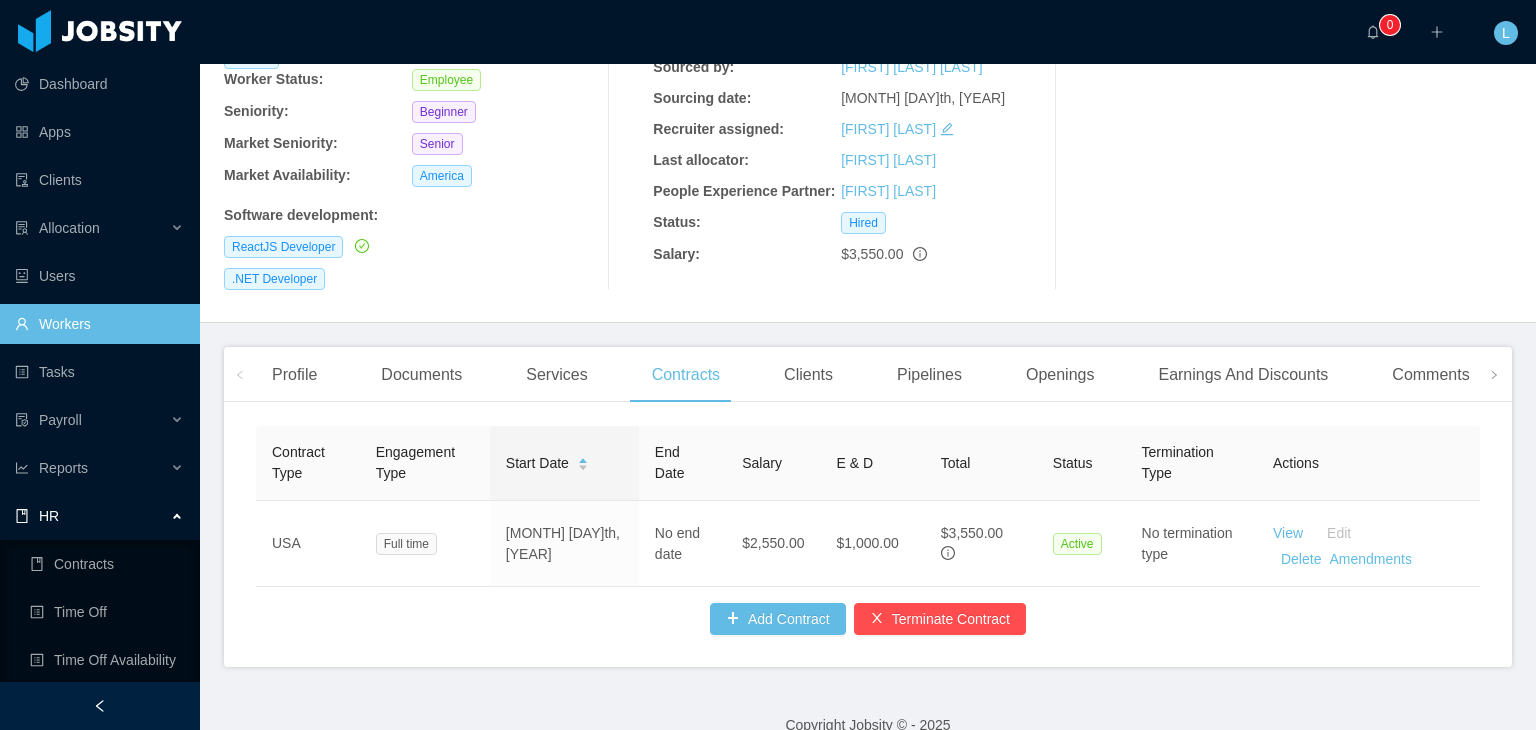 scroll, scrollTop: 200, scrollLeft: 0, axis: vertical 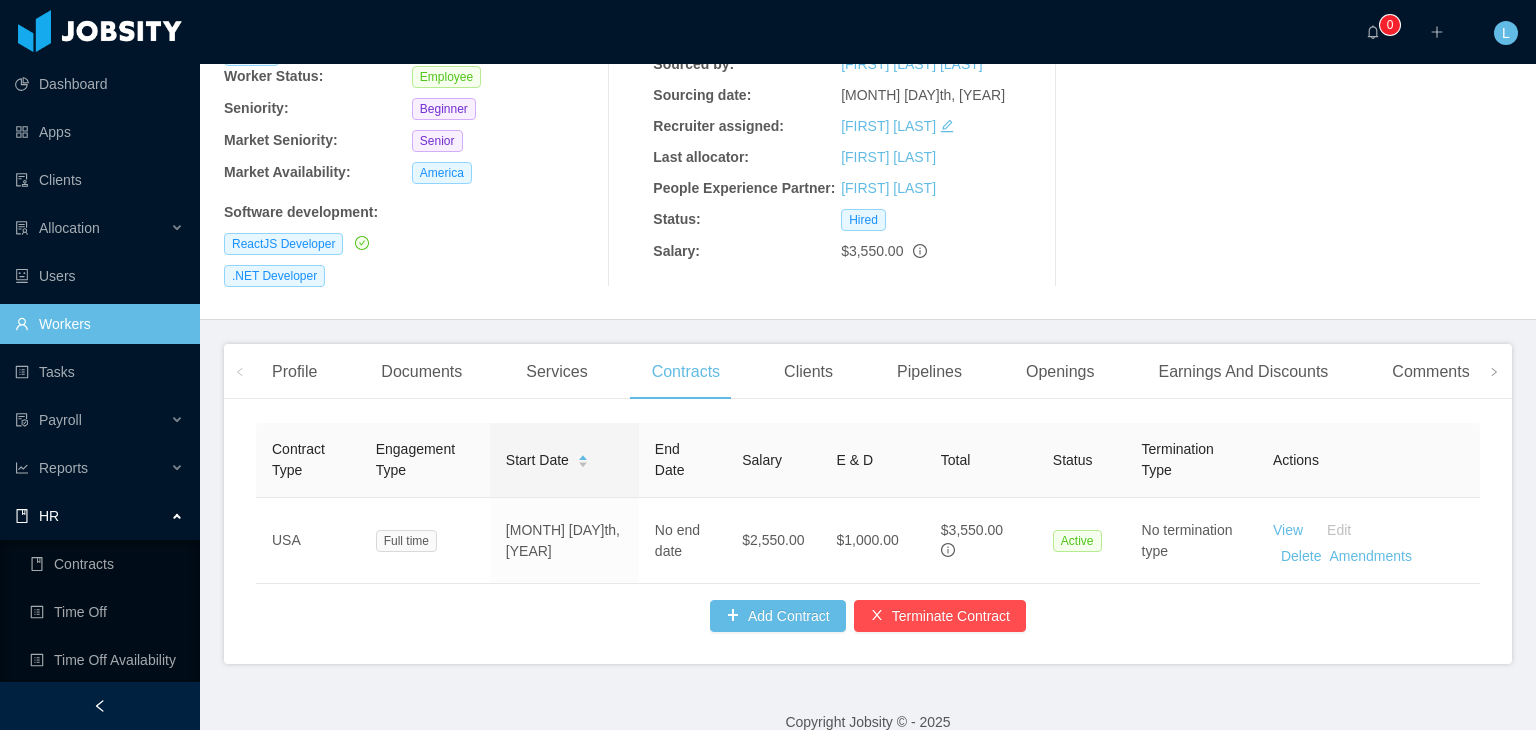 click on "Clients" at bounding box center (808, 372) 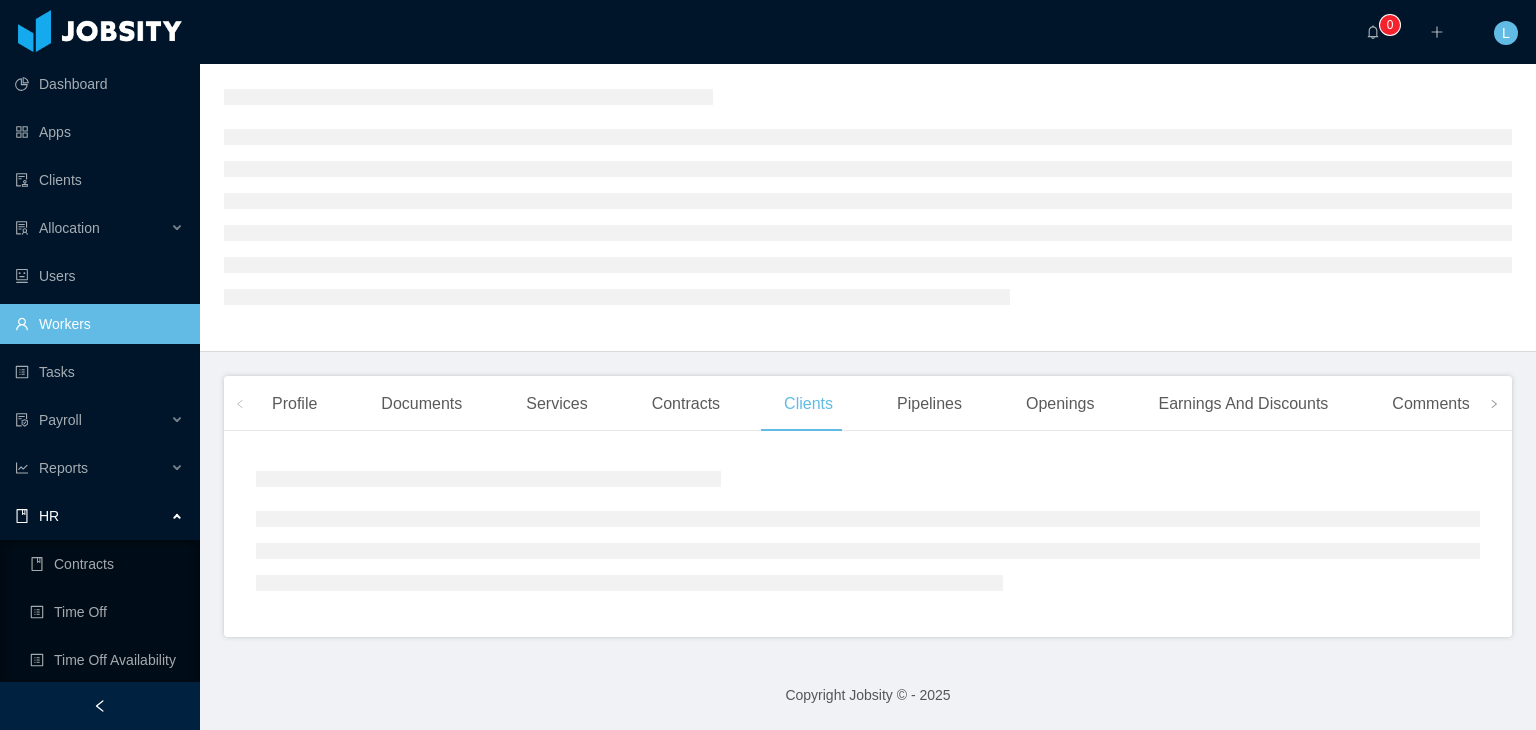 scroll, scrollTop: 148, scrollLeft: 0, axis: vertical 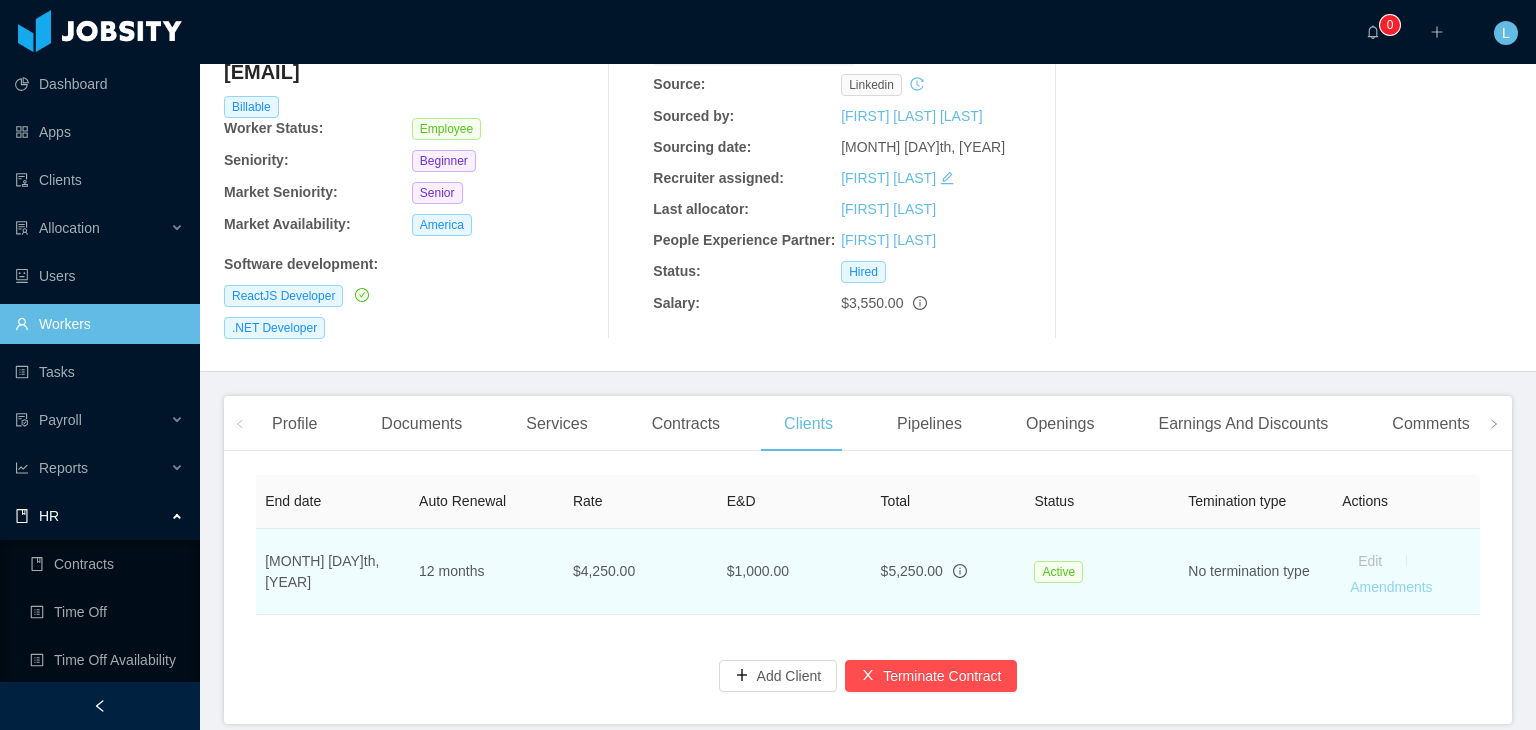 click on "Amendments" at bounding box center [1391, 587] 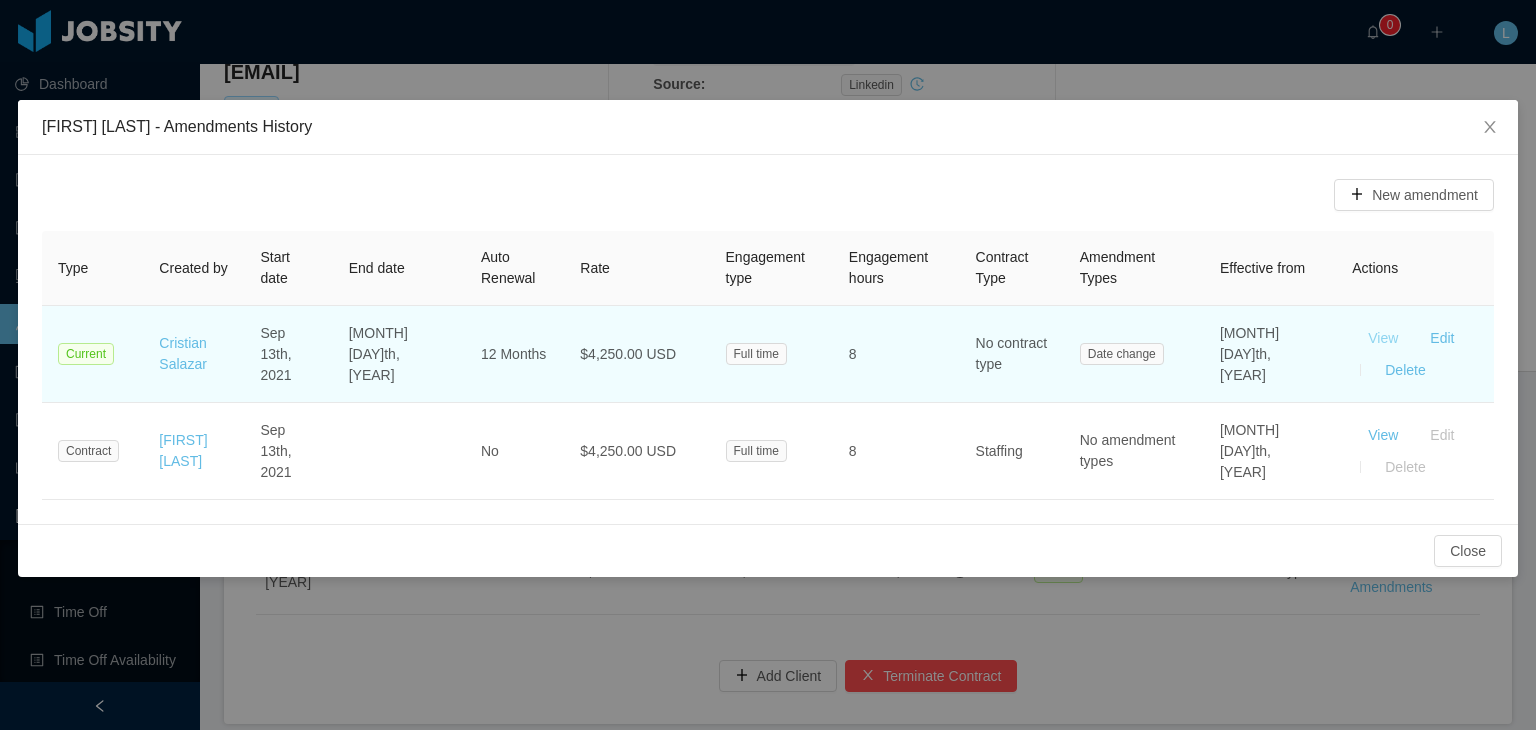 click on "View" at bounding box center [1383, 338] 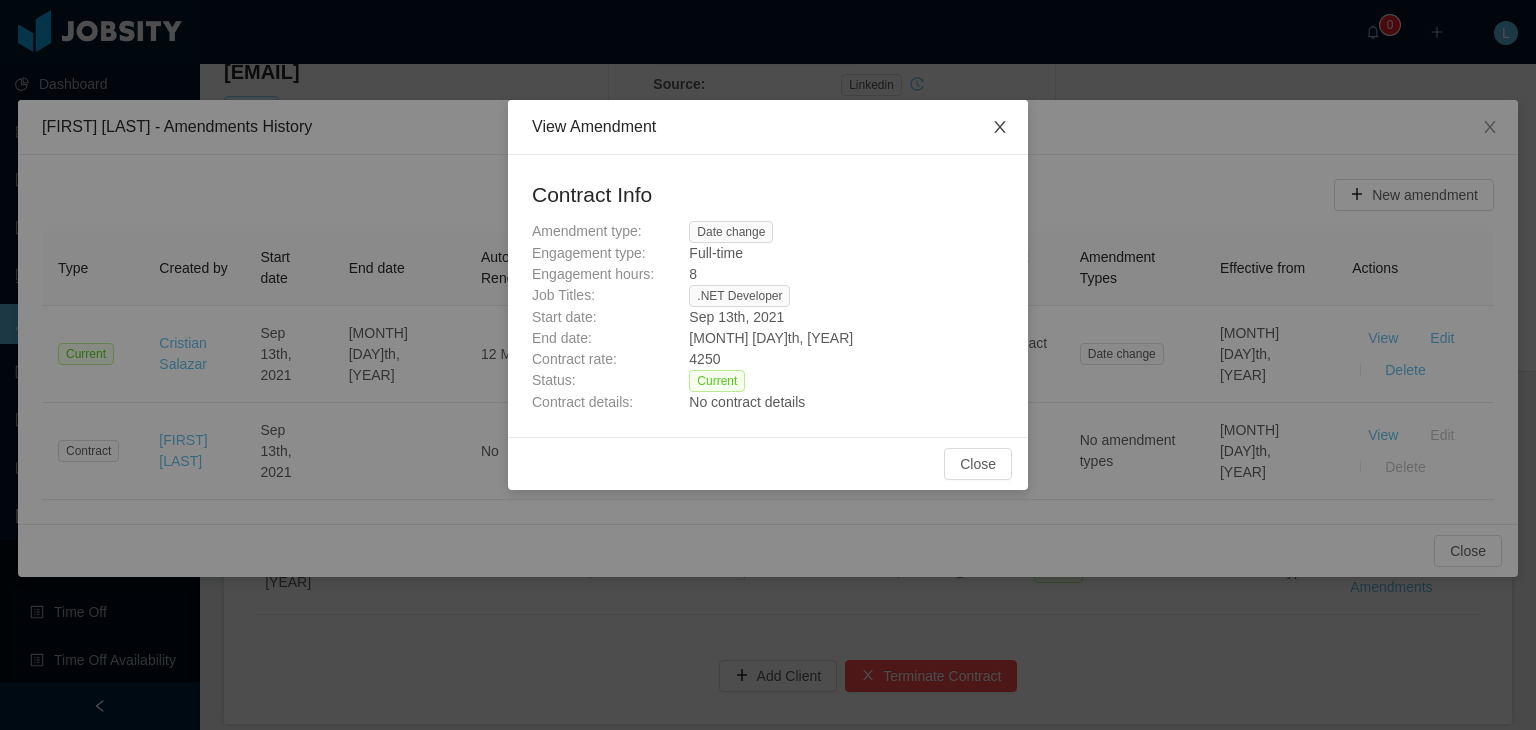 click at bounding box center (1000, 128) 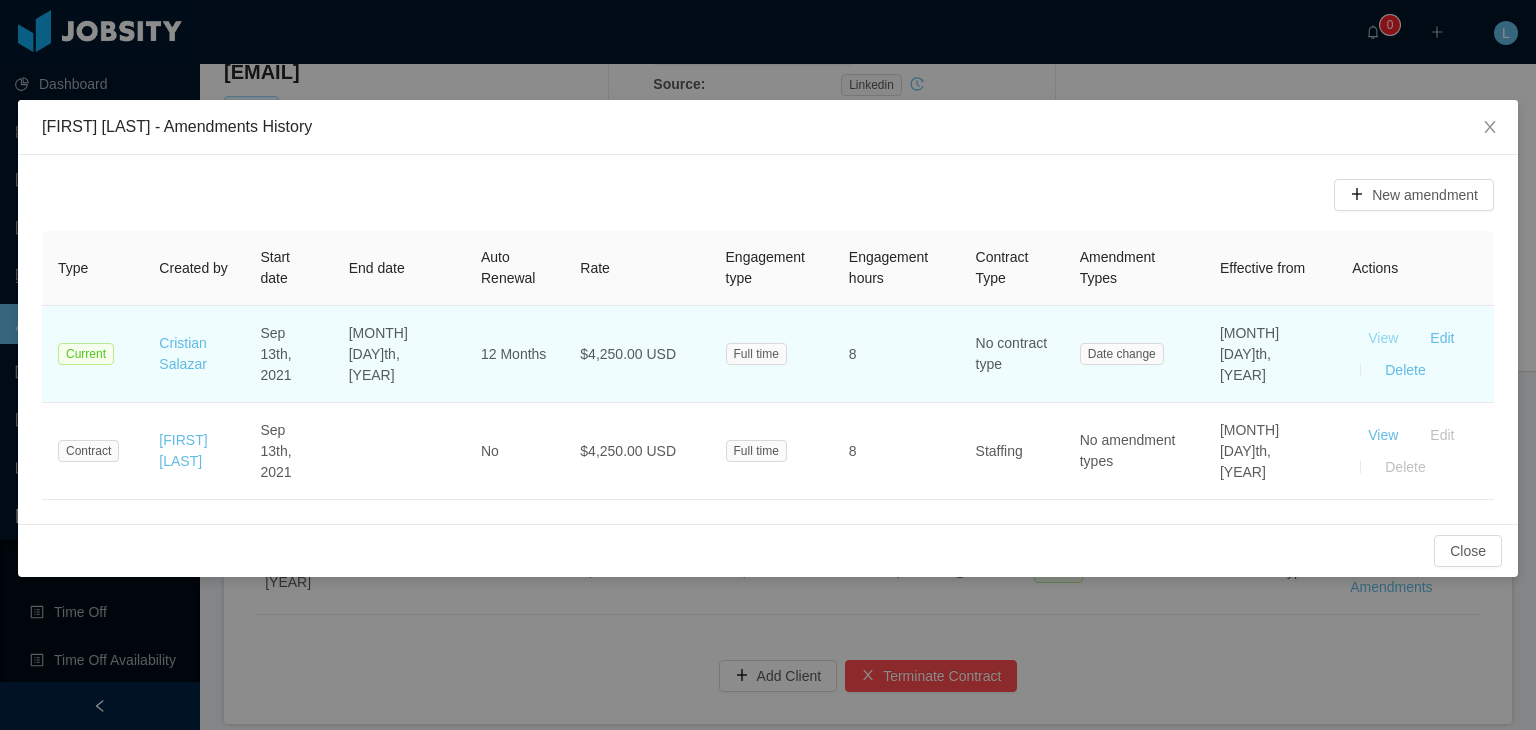 click on "View" at bounding box center (1383, 338) 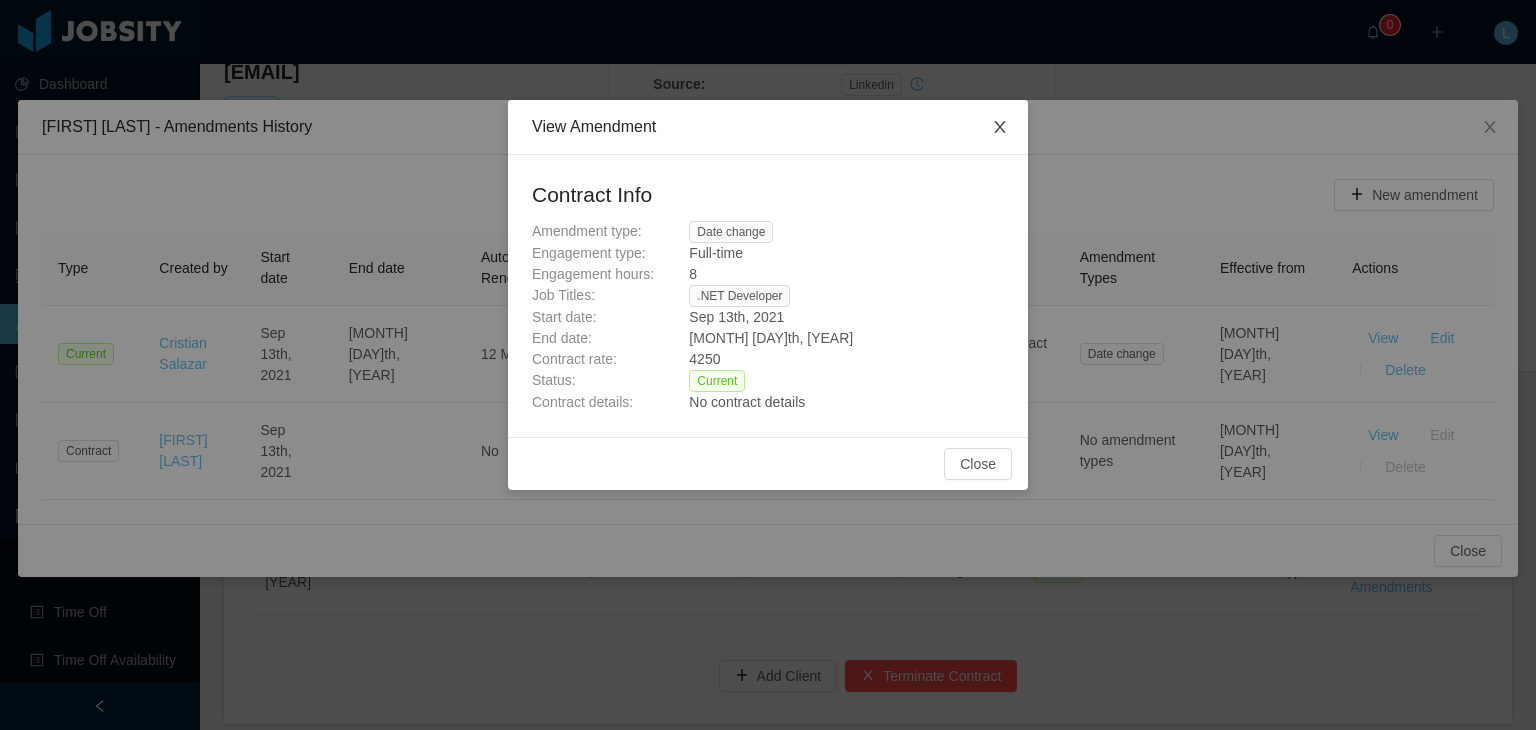 click 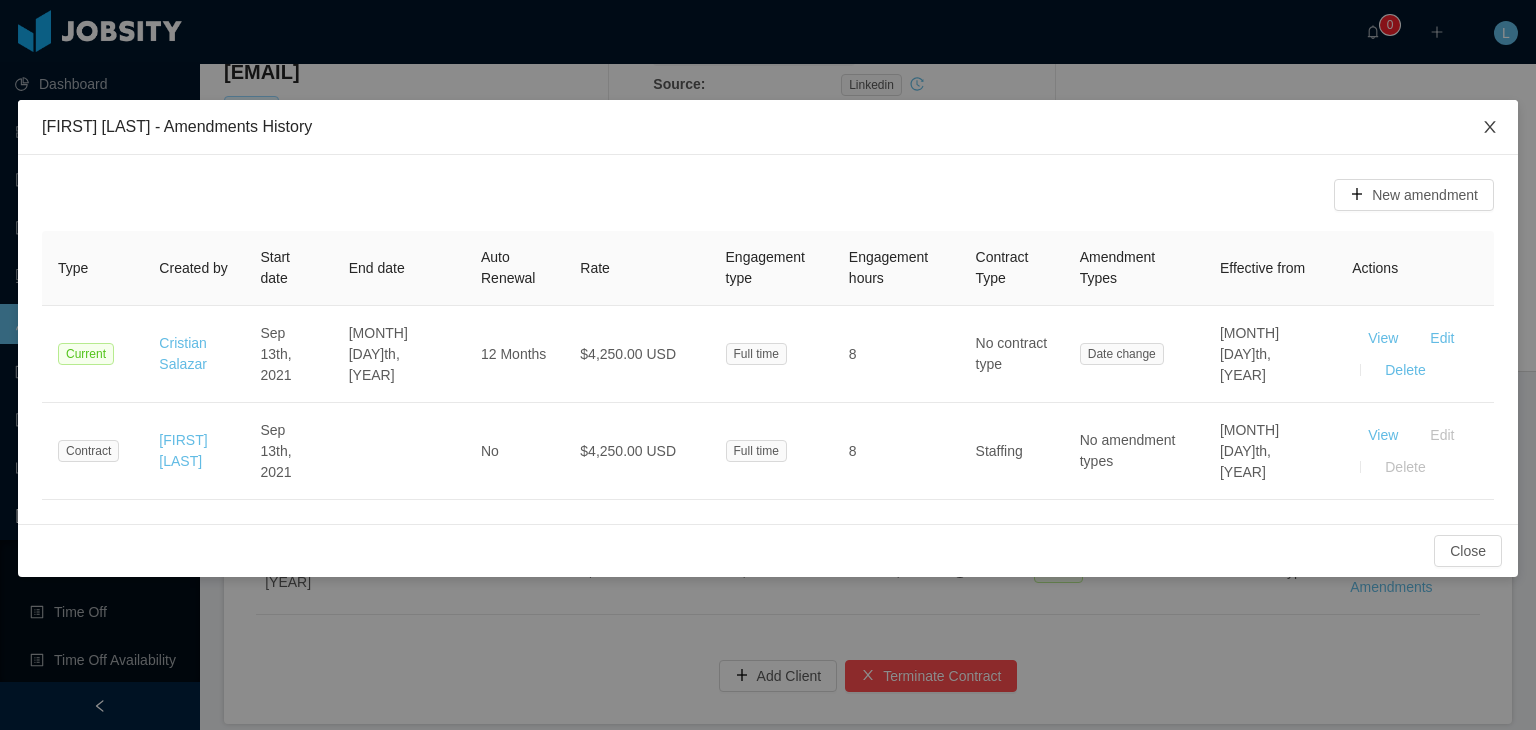 click at bounding box center [1490, 128] 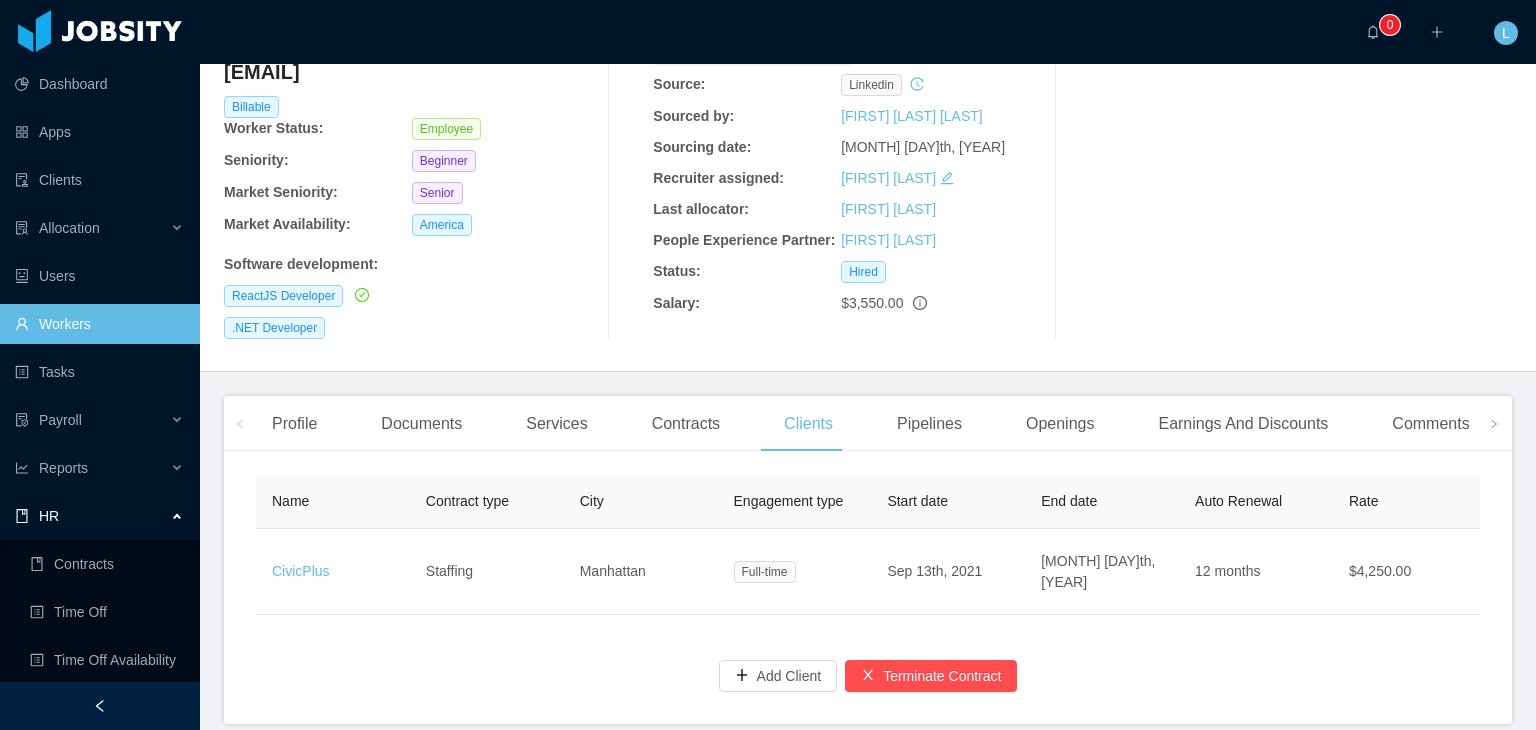click 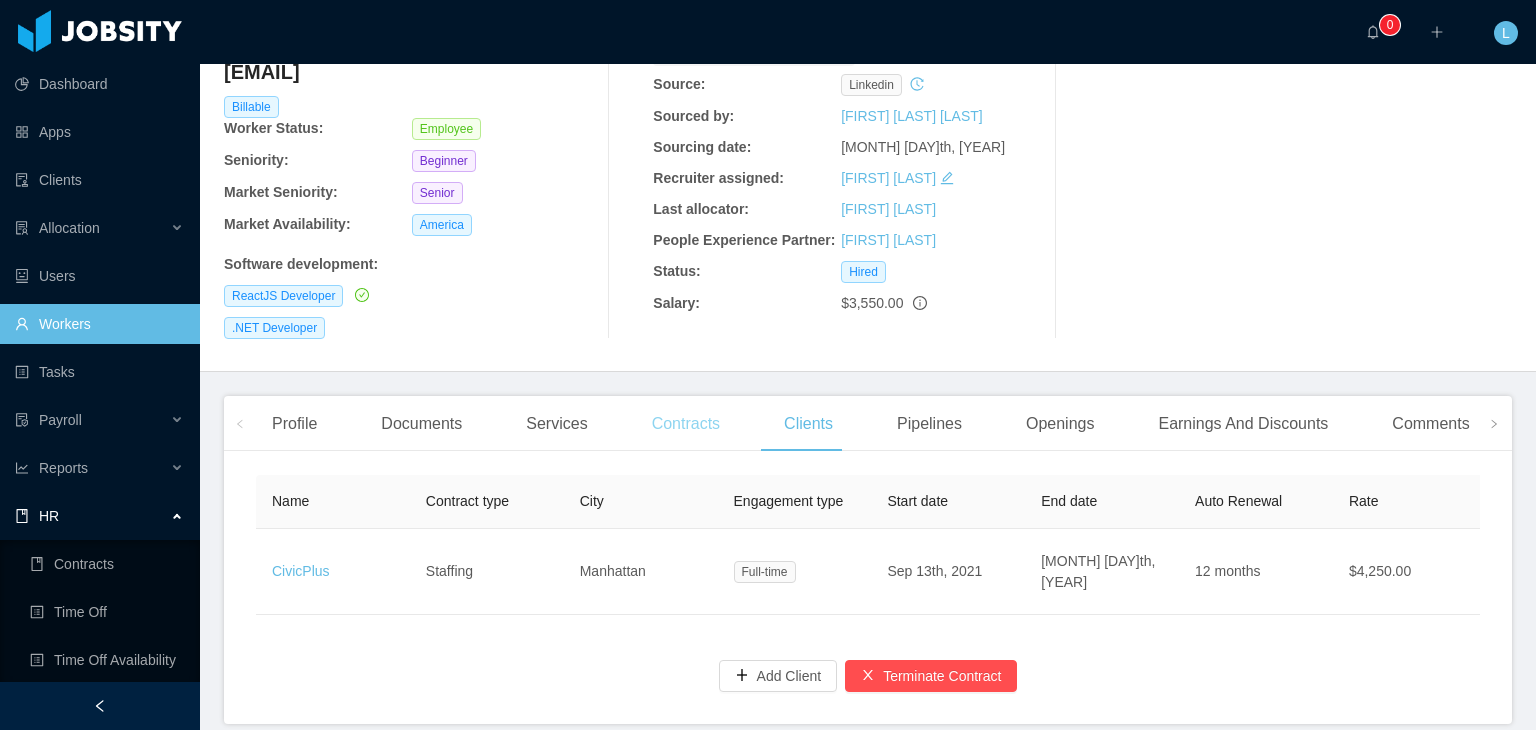 click on "Contracts" at bounding box center [686, 424] 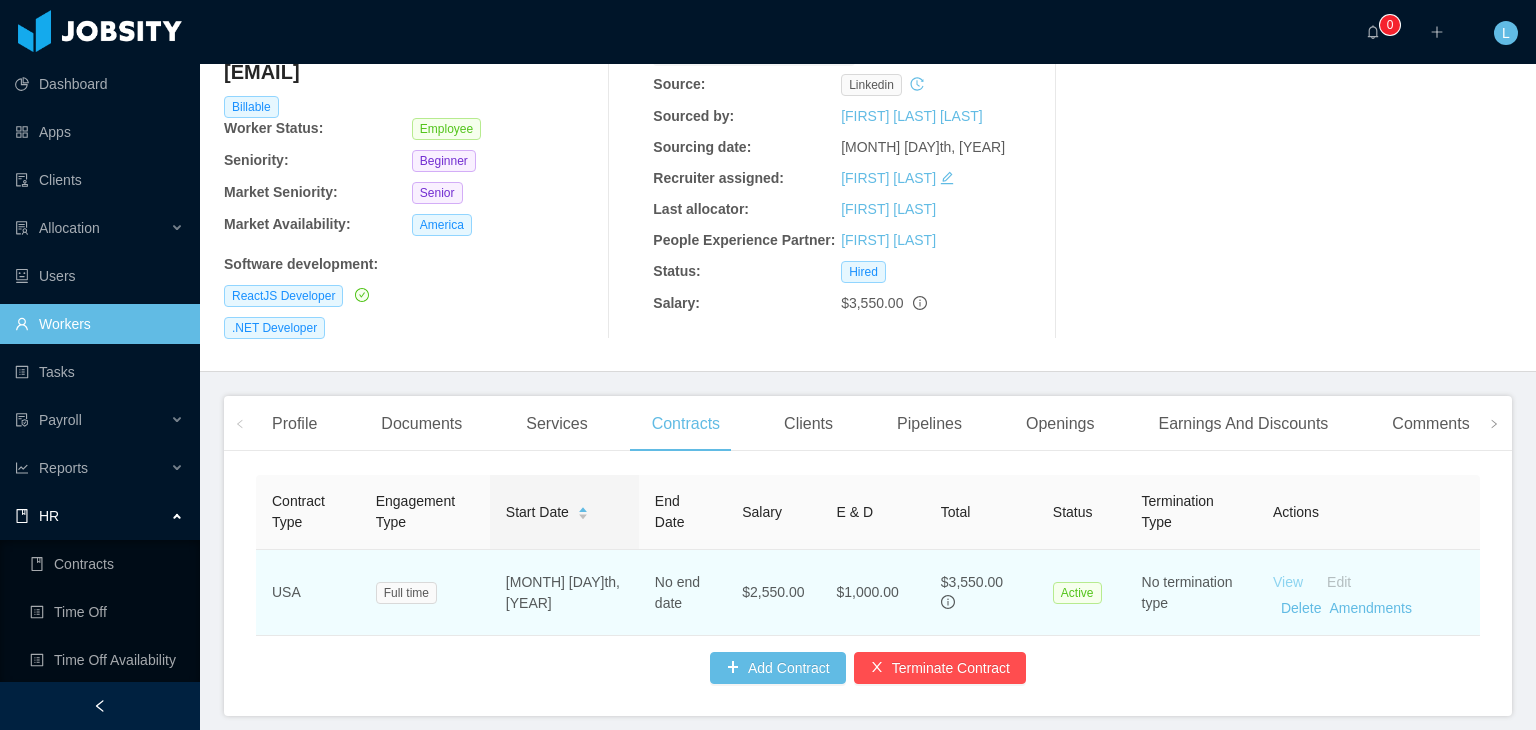 click on "View" at bounding box center [1288, 582] 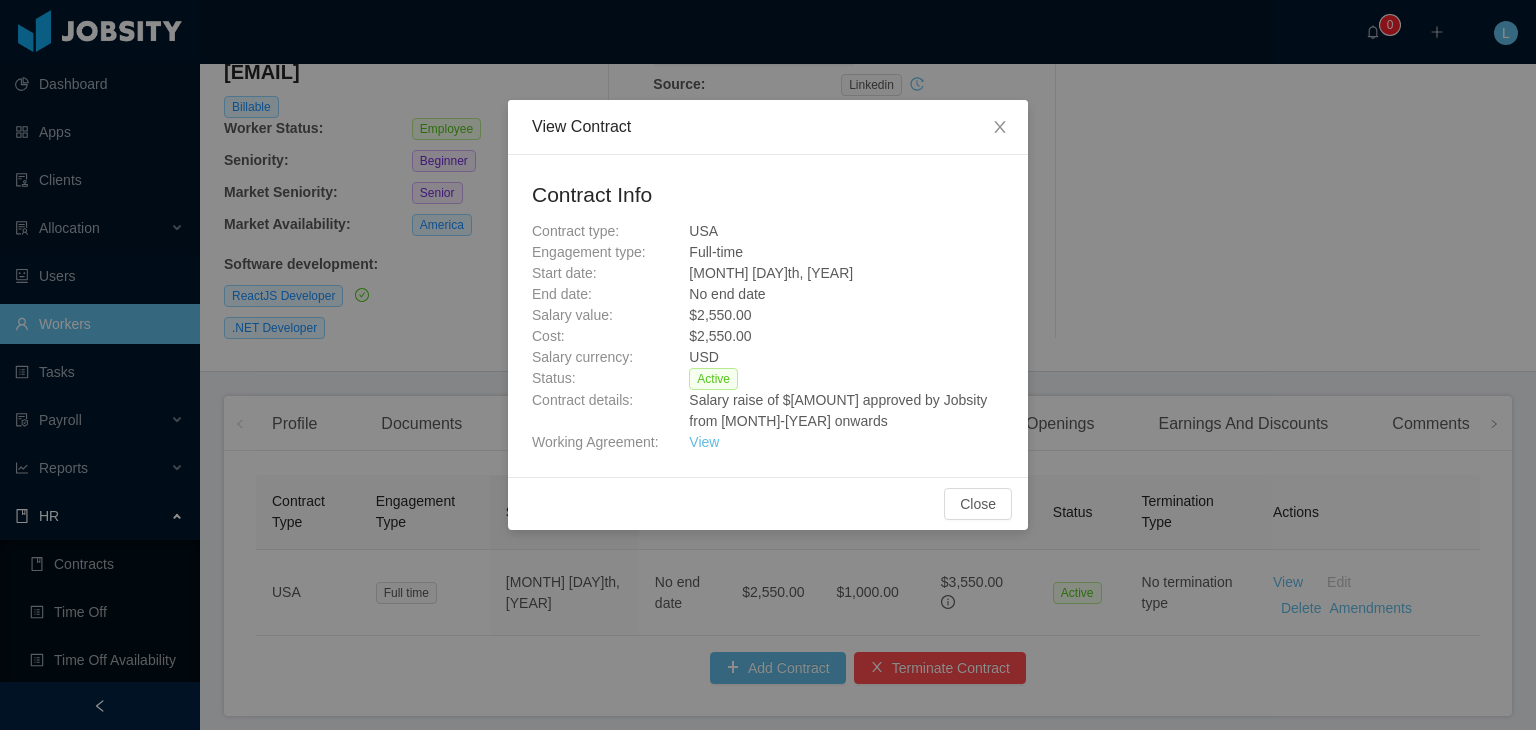 click on "View Contract Contract Info Contract type: [COUNTRY] Engagement type: Full-time Start date: [MONTH] [DAY]th, [YEAR] End date: No end date Salary value: $[AMOUNT]  Cost: $[AMOUNT] Salary currency: USD Status: Active Contract details: Salary raise of $[AMOUNT] approved by Jobsity from [MONTH]-[YEAR] onwards Working Agreement: View Close" at bounding box center [768, 365] 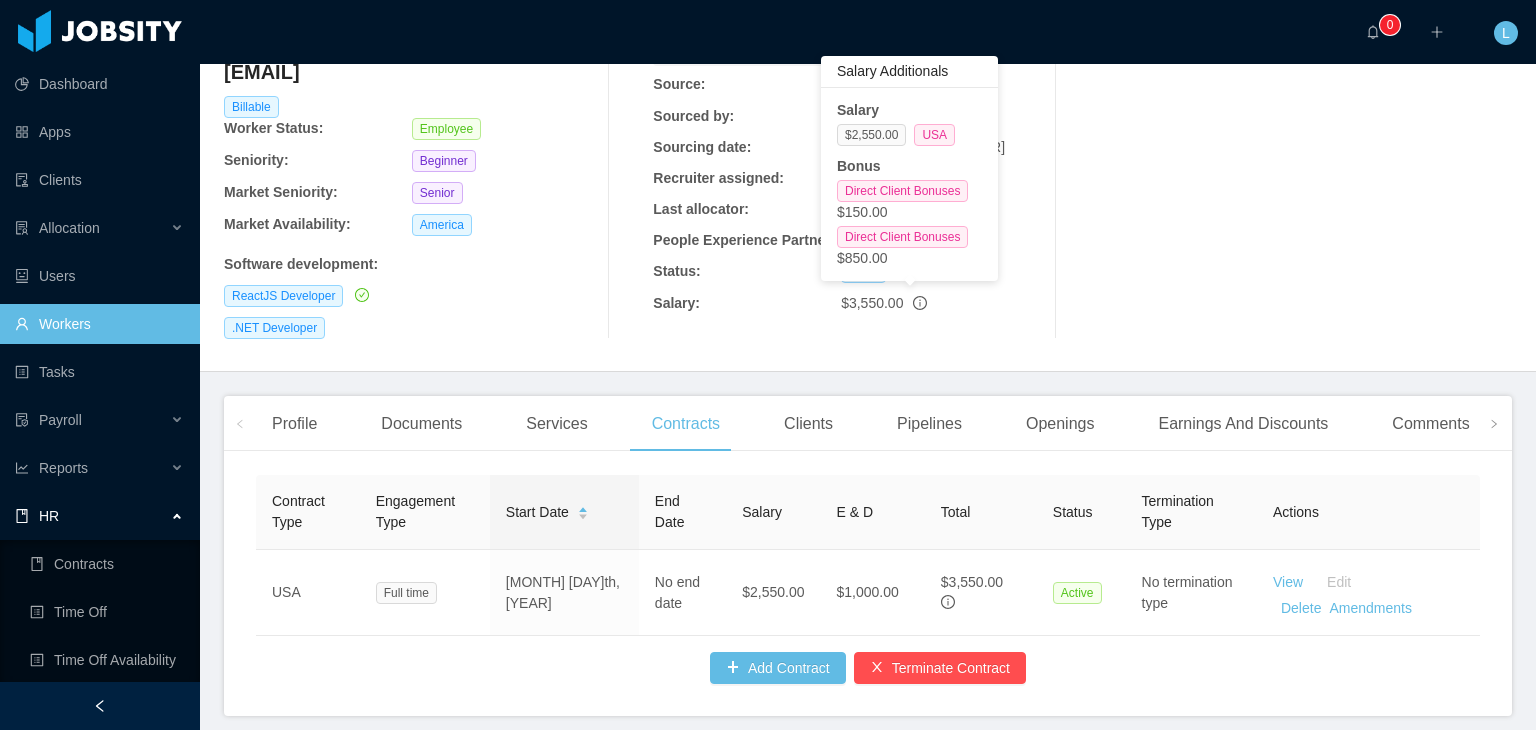 click 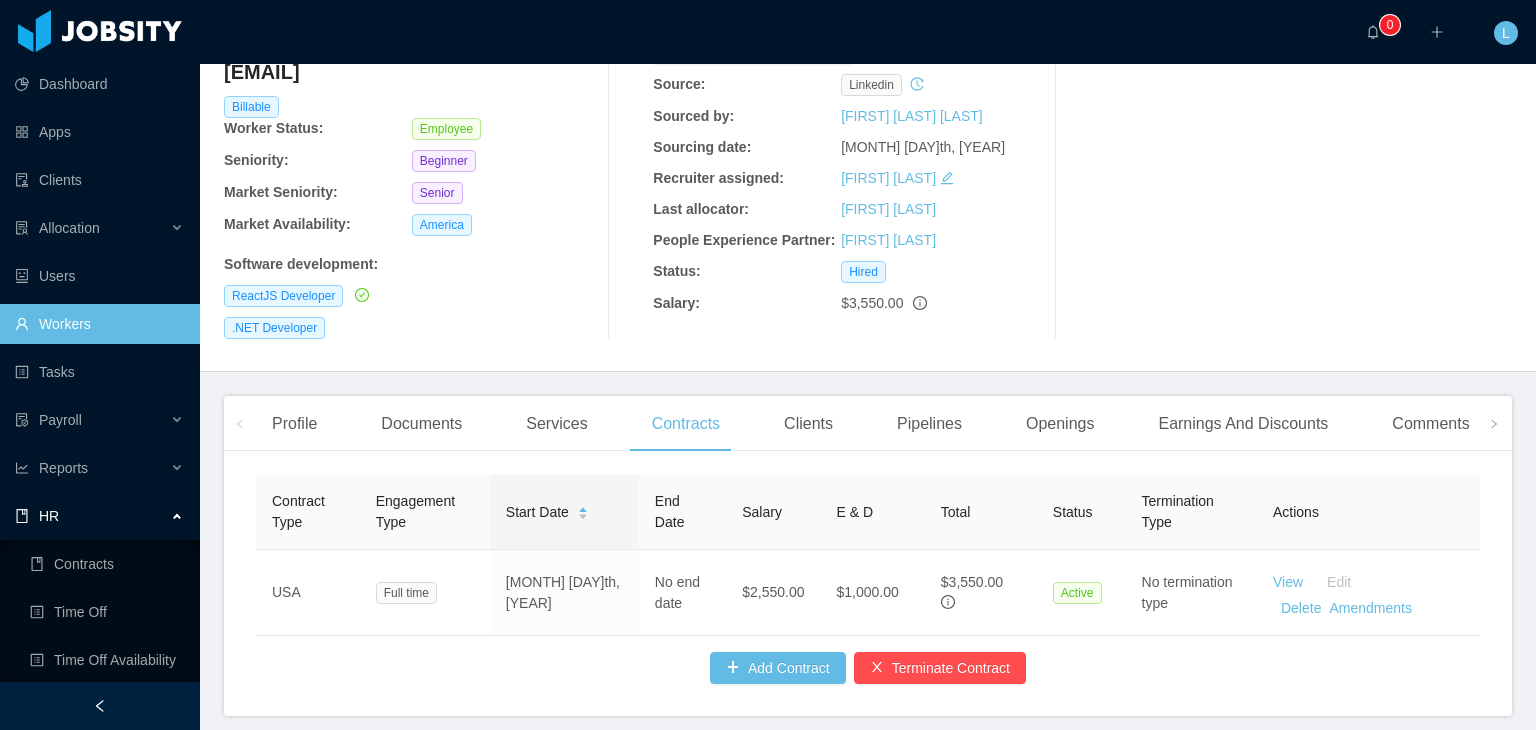 click 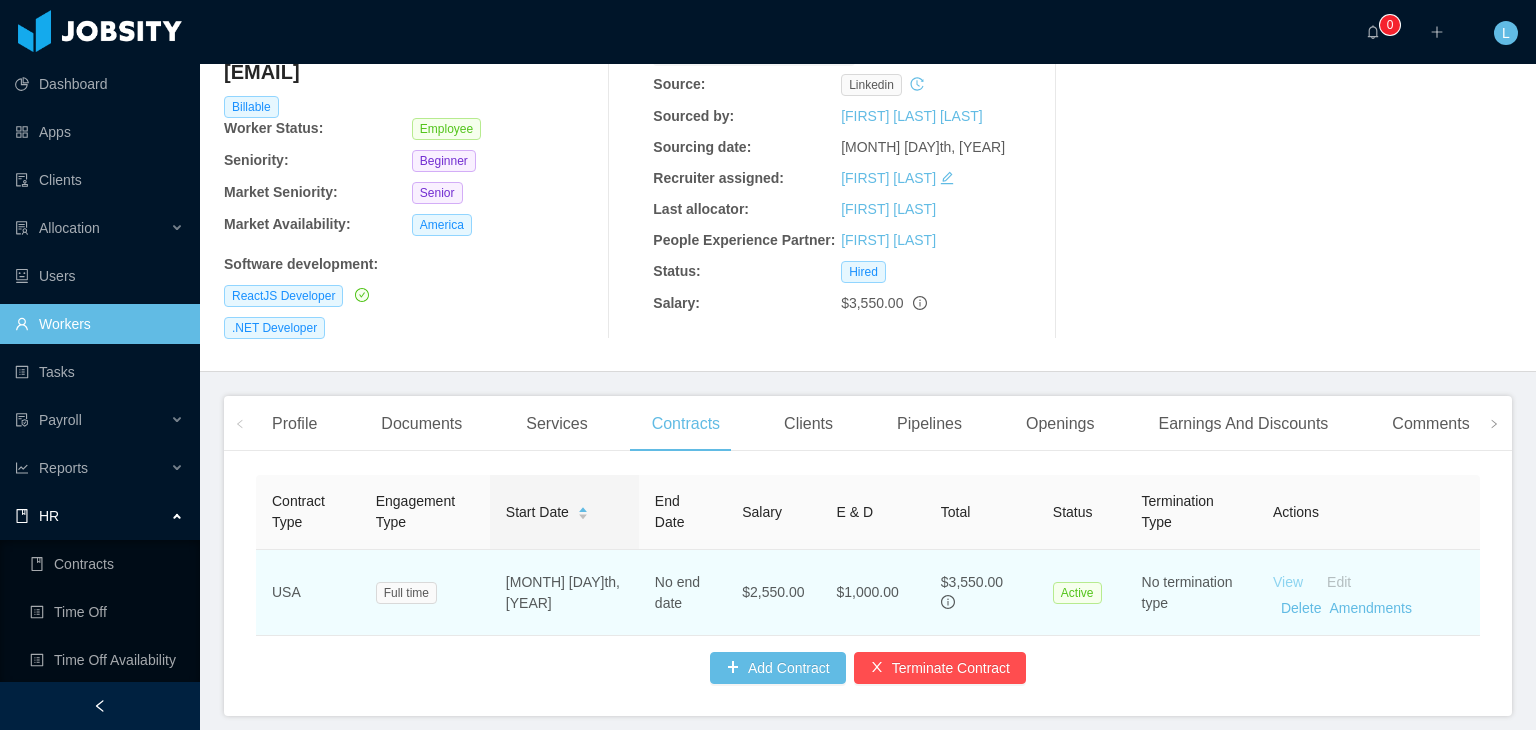 click on "View" at bounding box center (1288, 582) 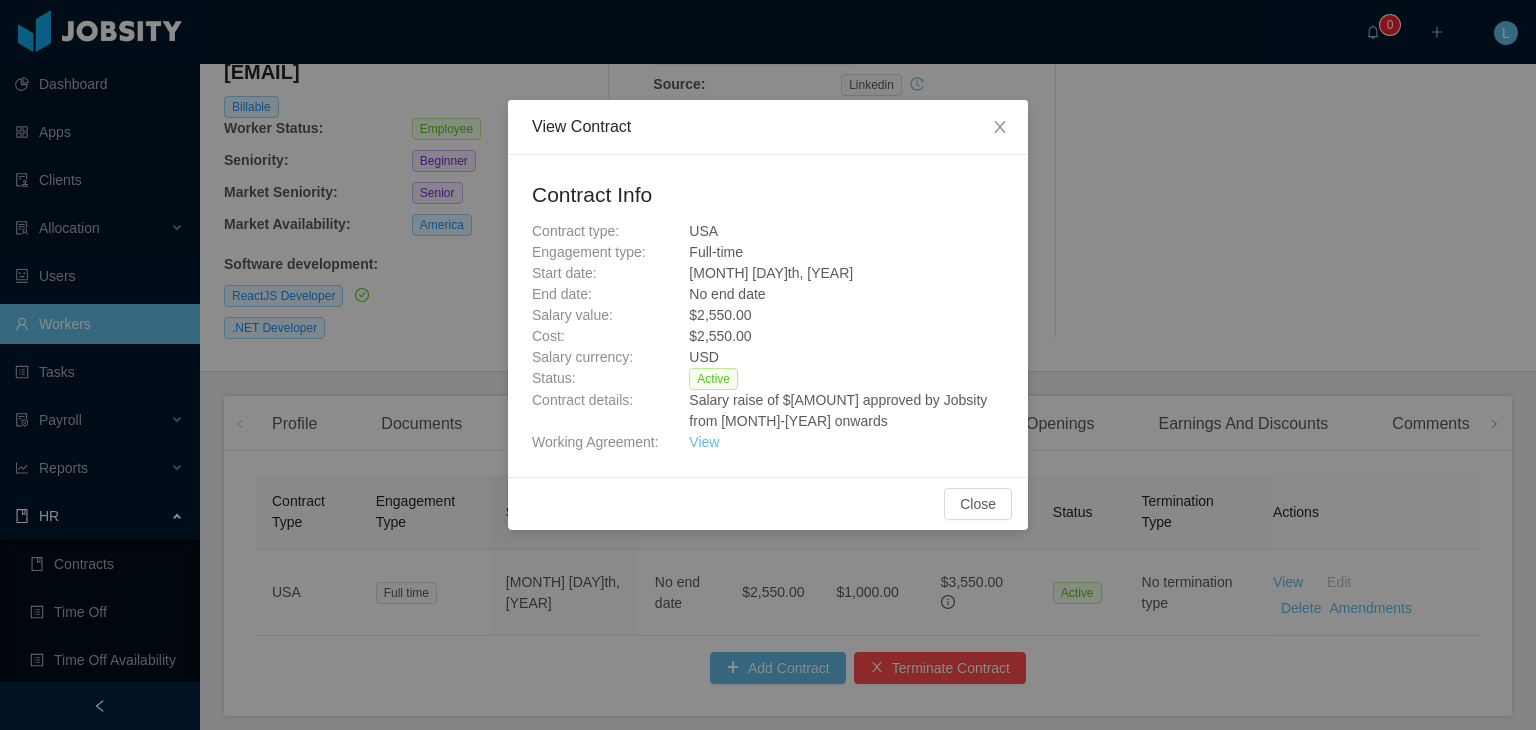 click on "View Contract Contract Info Contract type: [COUNTRY] Engagement type: Full-time Start date: [MONTH] [DAY]th, [YEAR] End date: No end date Salary value: $[AMOUNT]  Cost: $[AMOUNT] Salary currency: USD Status: Active Contract details: Salary raise of $[AMOUNT] approved by Jobsity from [MONTH]-[YEAR] onwards Working Agreement: View Close" at bounding box center (768, 365) 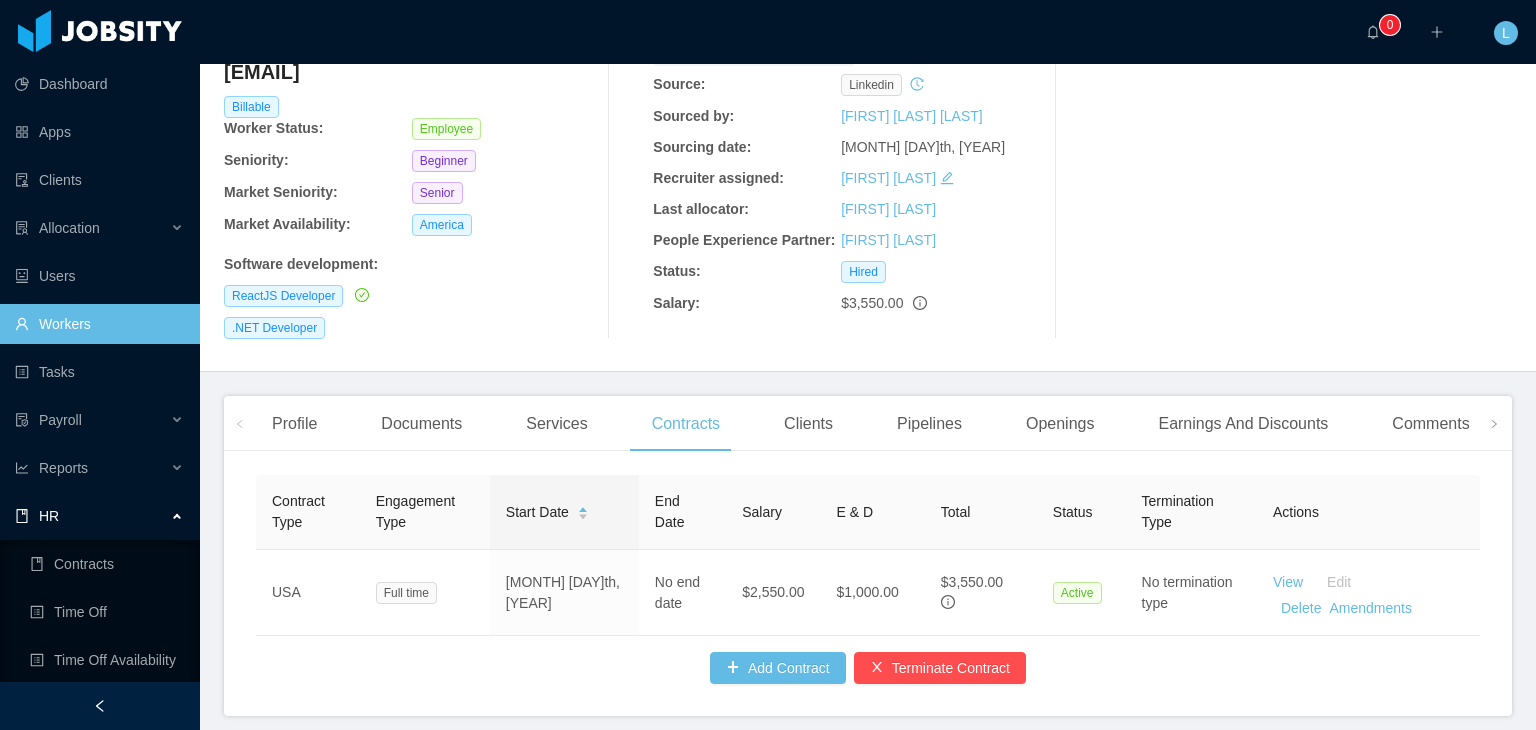 click on "Recruitment Process View Recruitment Process  Source: linkedin Sourced by: [FIRST] [LAST] Sourcing date: [MONTH] [DAY]th, [YEAR] Recruiter assigned: [FIRST] [LAST]   Last allocator: [FIRST] [LAST] People Experience Partner: [FIRST] [LAST] Status: Hired Salary: $[AMOUNT]" at bounding box center [841, 165] 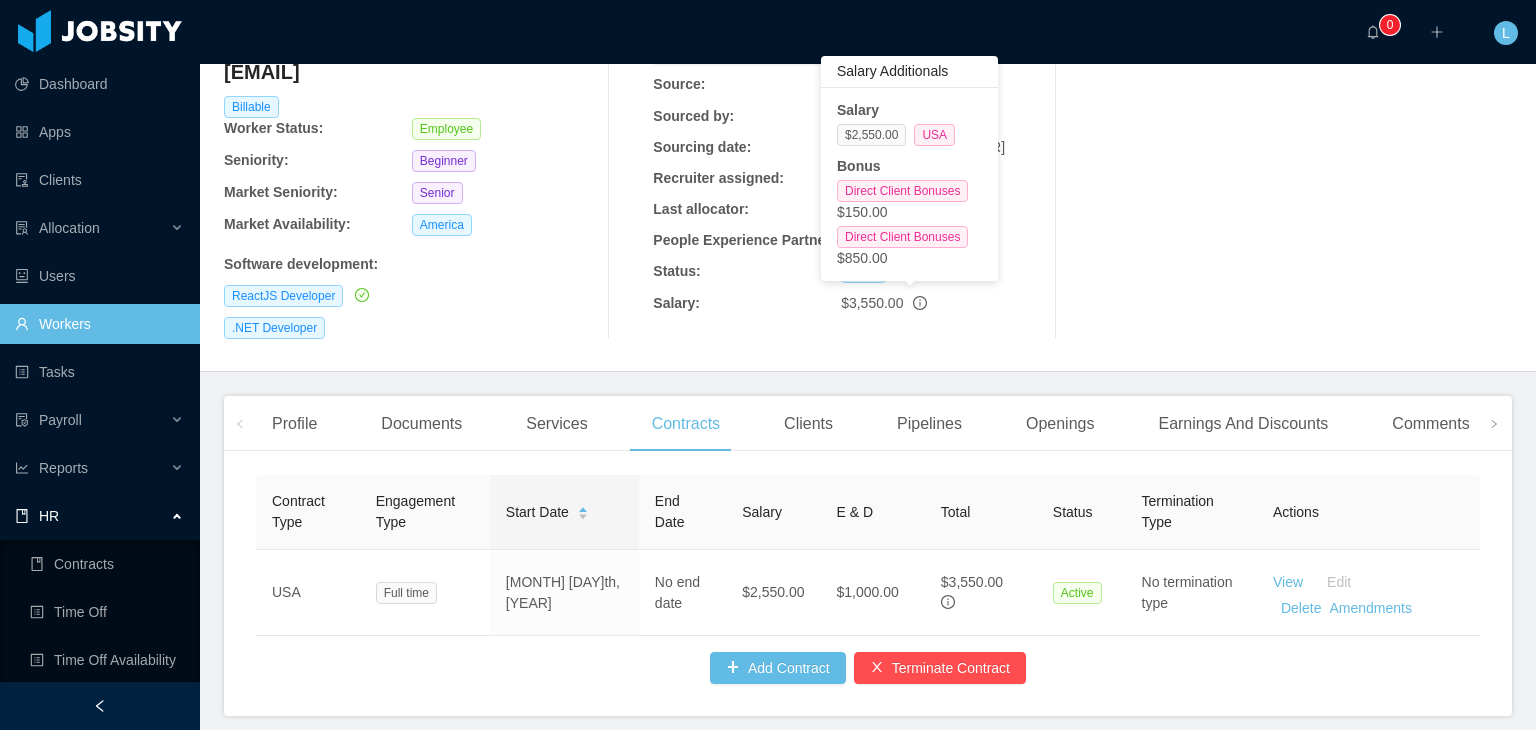 click 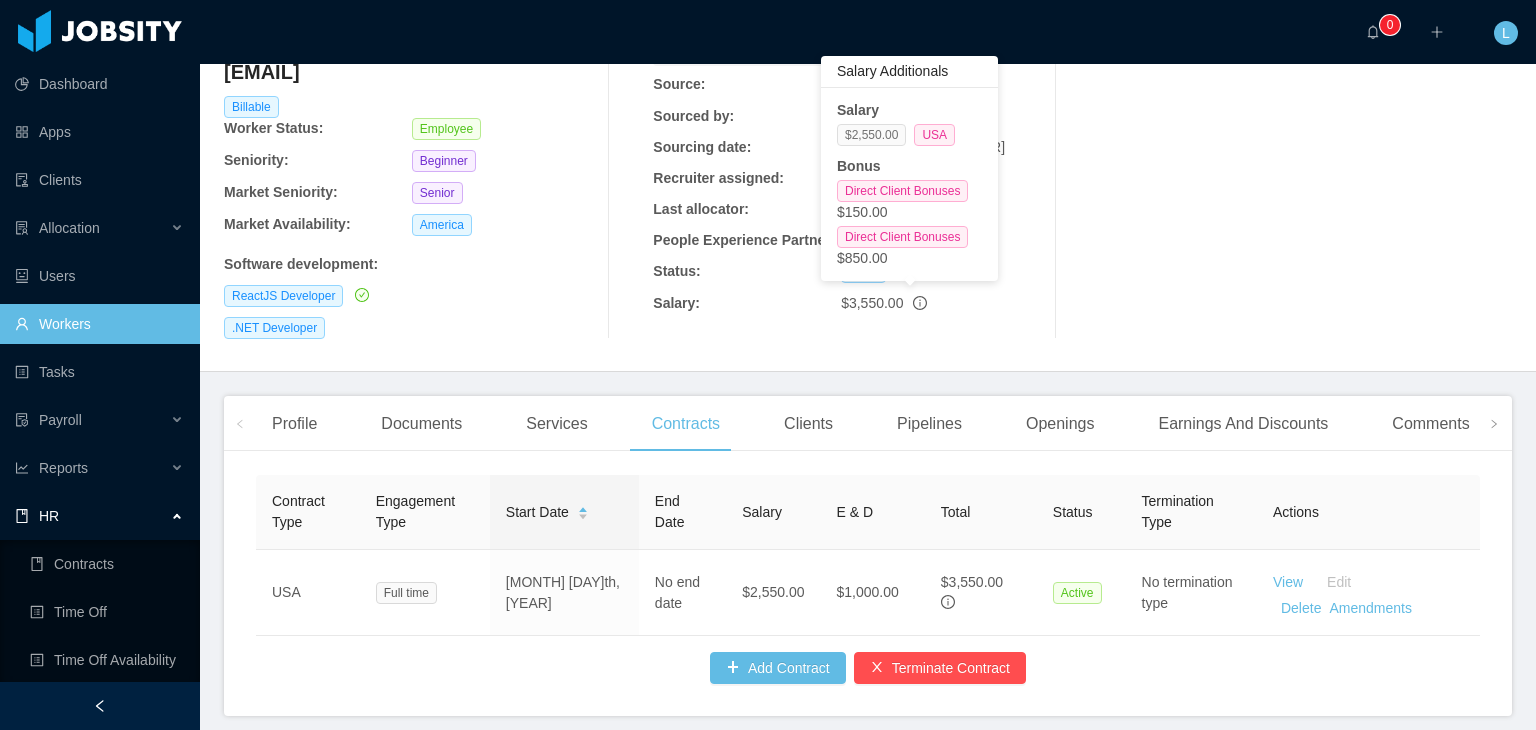 click on "$2,550.00" at bounding box center (871, 135) 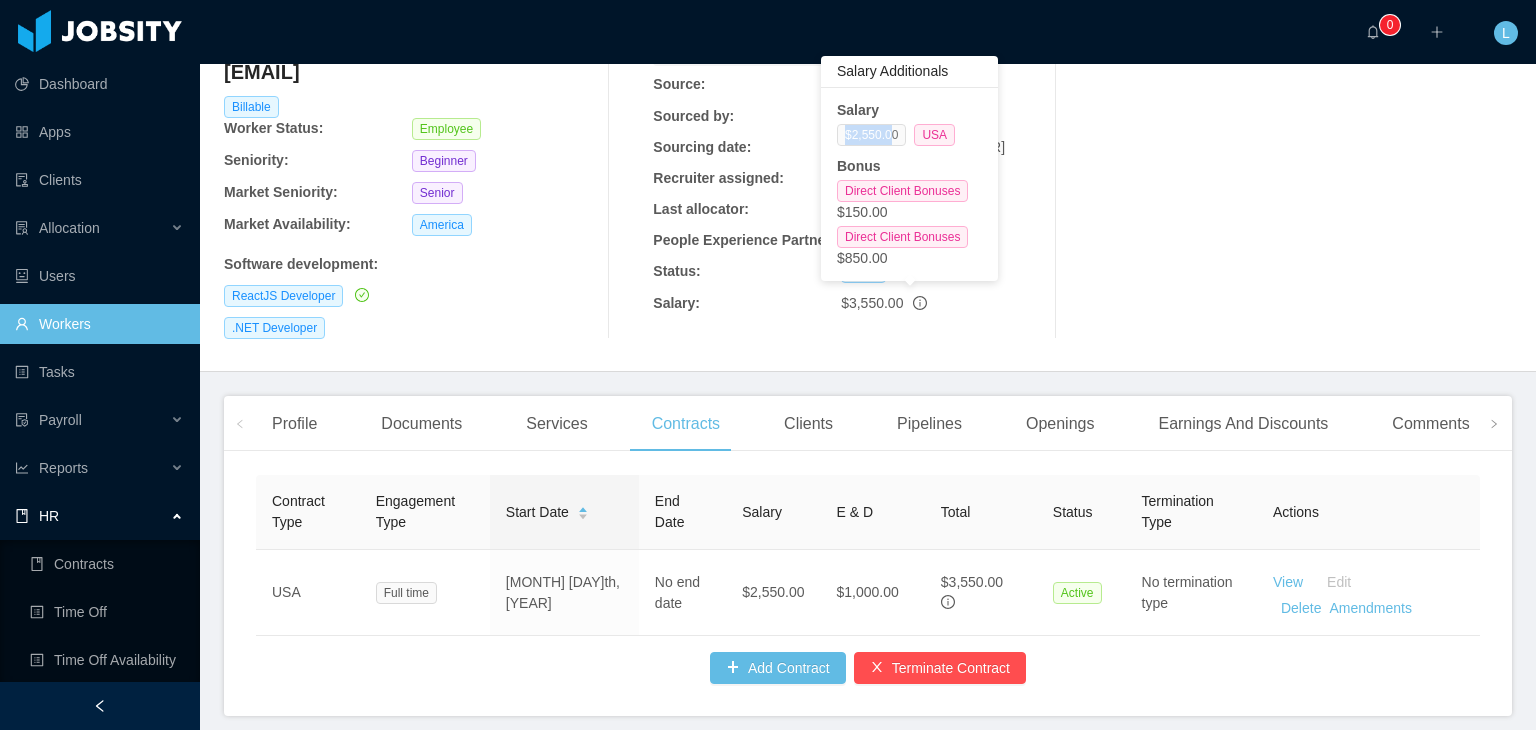 drag, startPoint x: 892, startPoint y: 133, endPoint x: 840, endPoint y: 132, distance: 52.009613 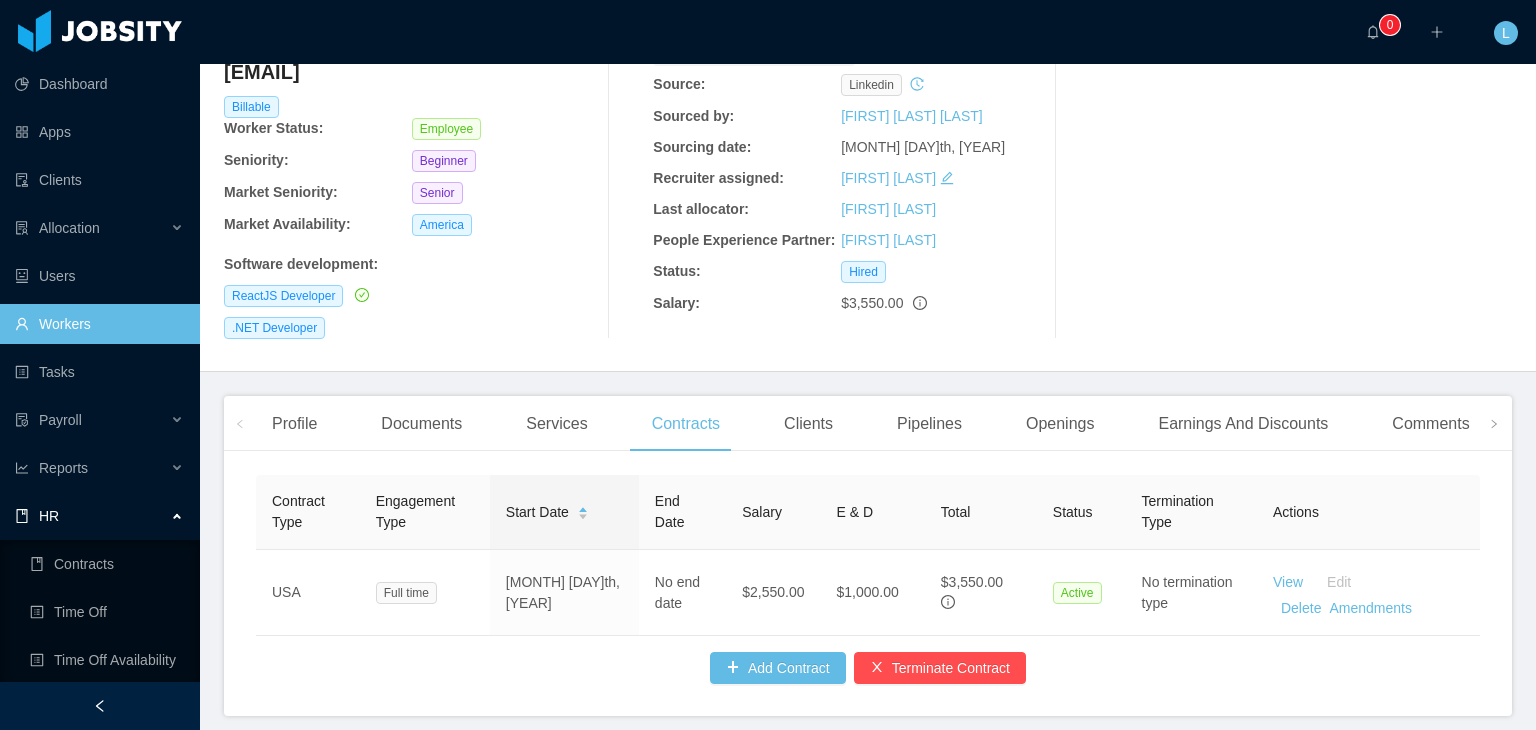 copy on "$[AMOUNT]" 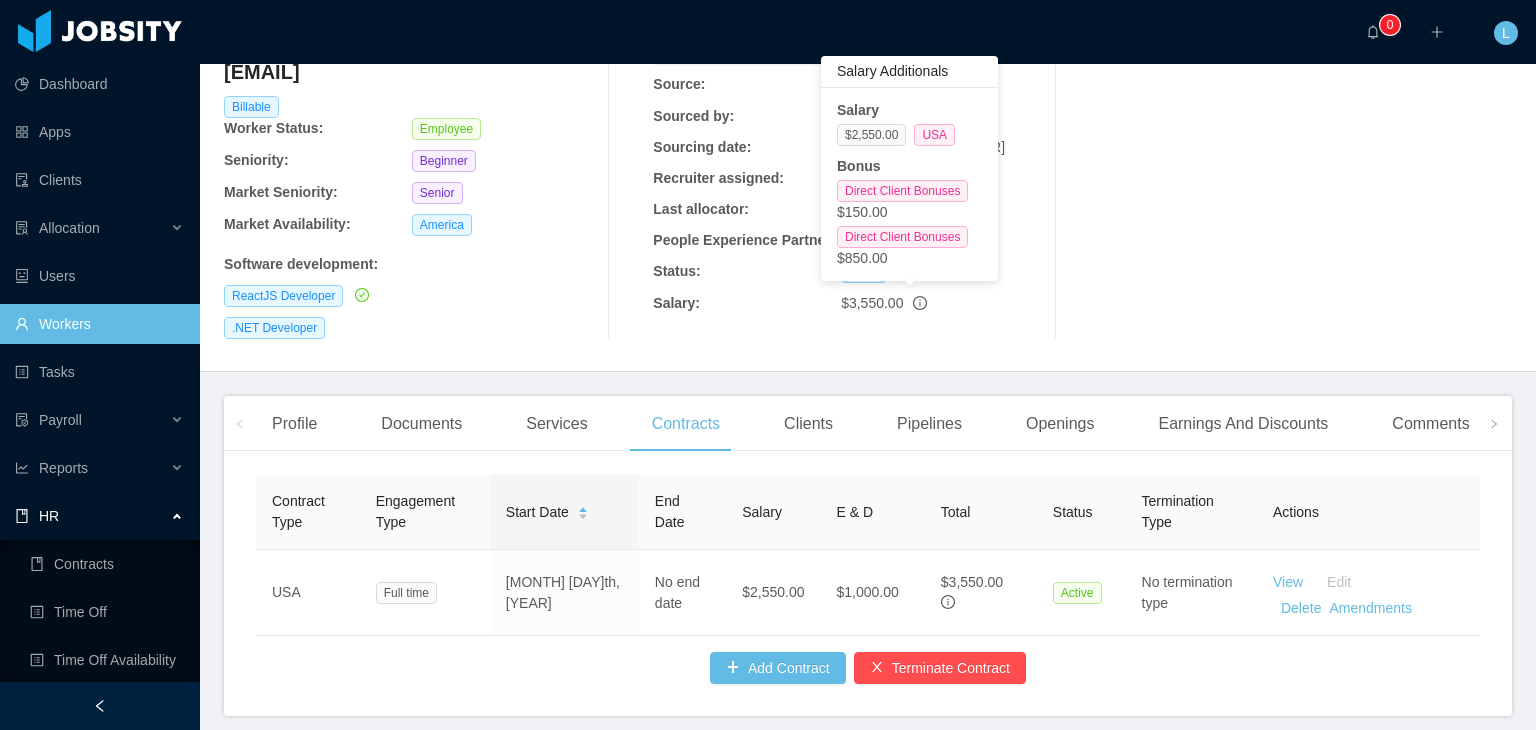 click on "$3,550.00" at bounding box center (935, 303) 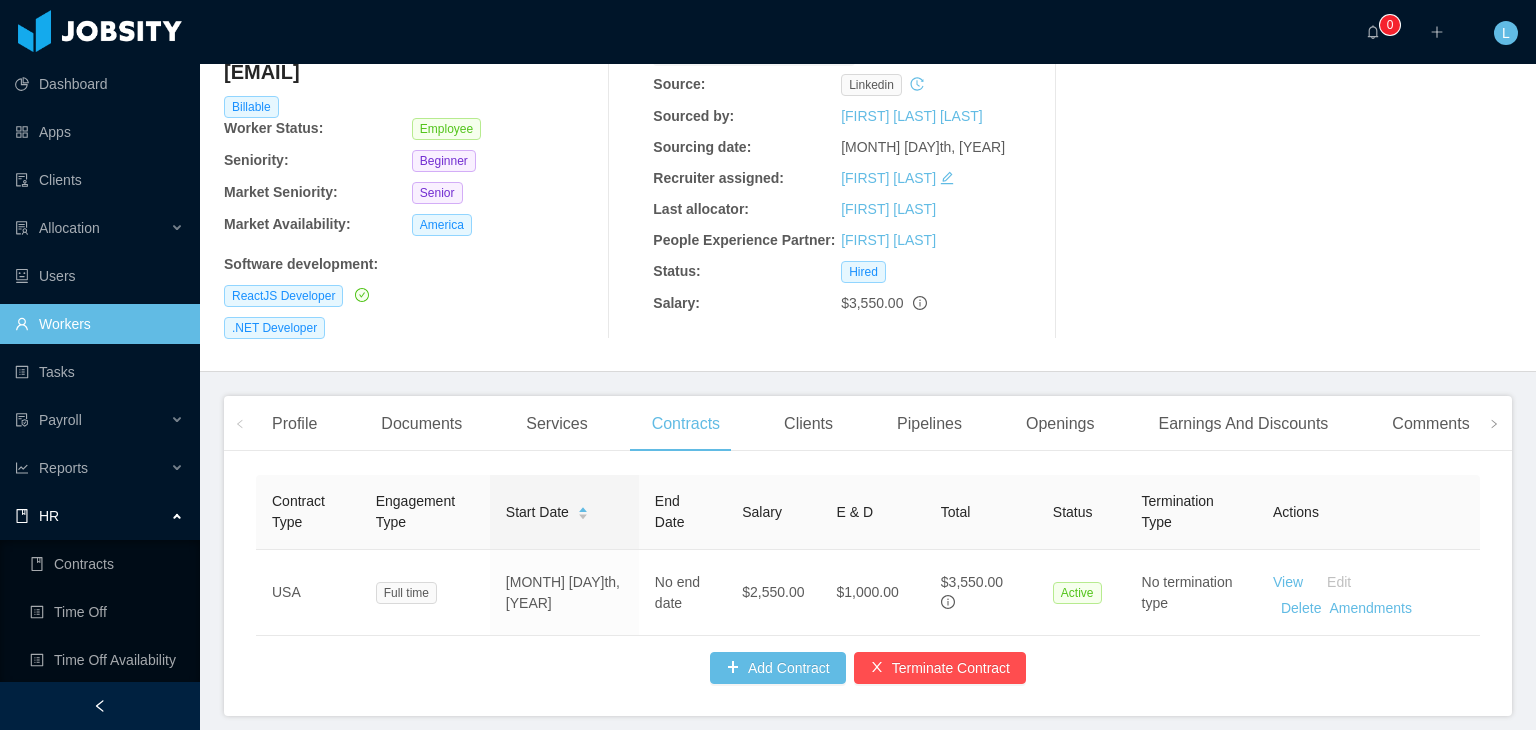 click 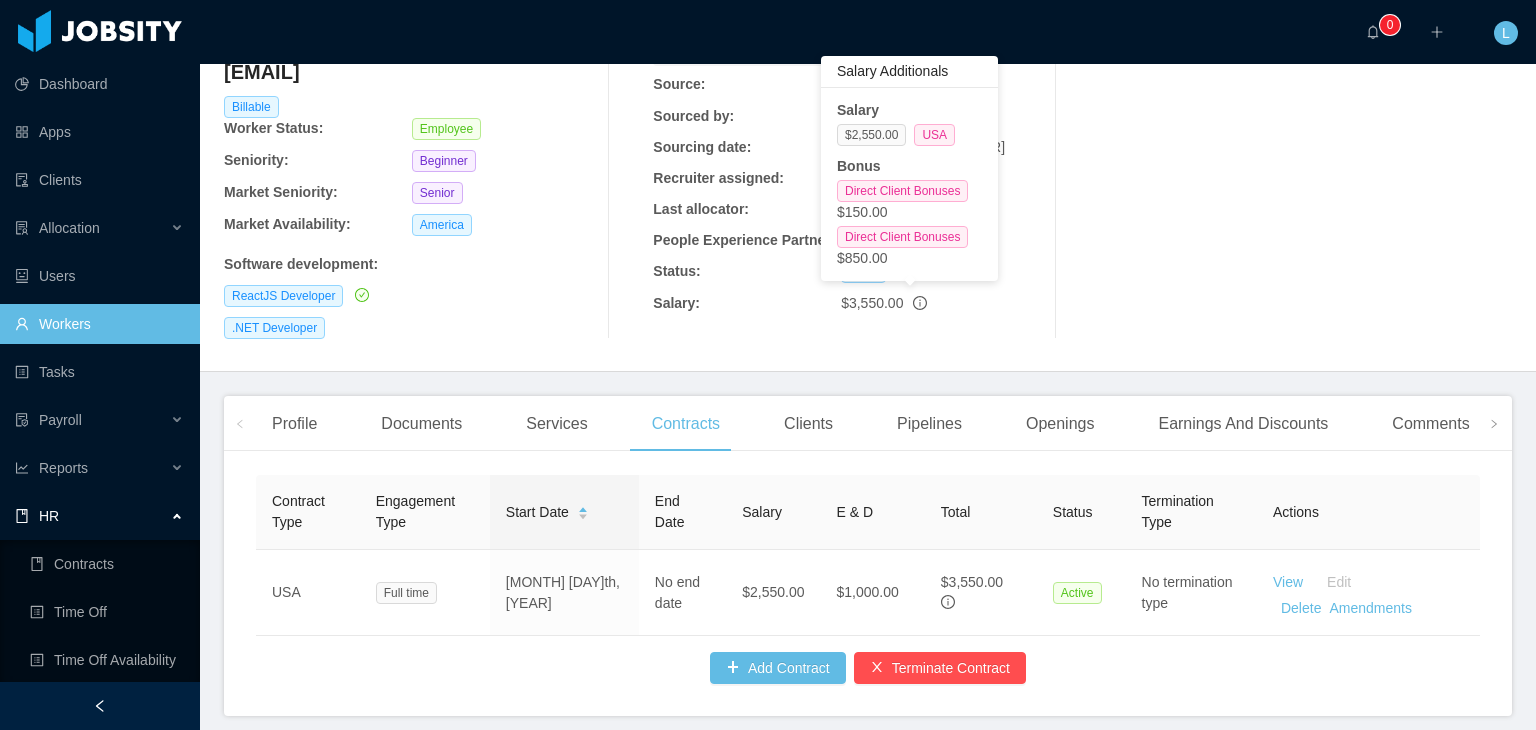 click 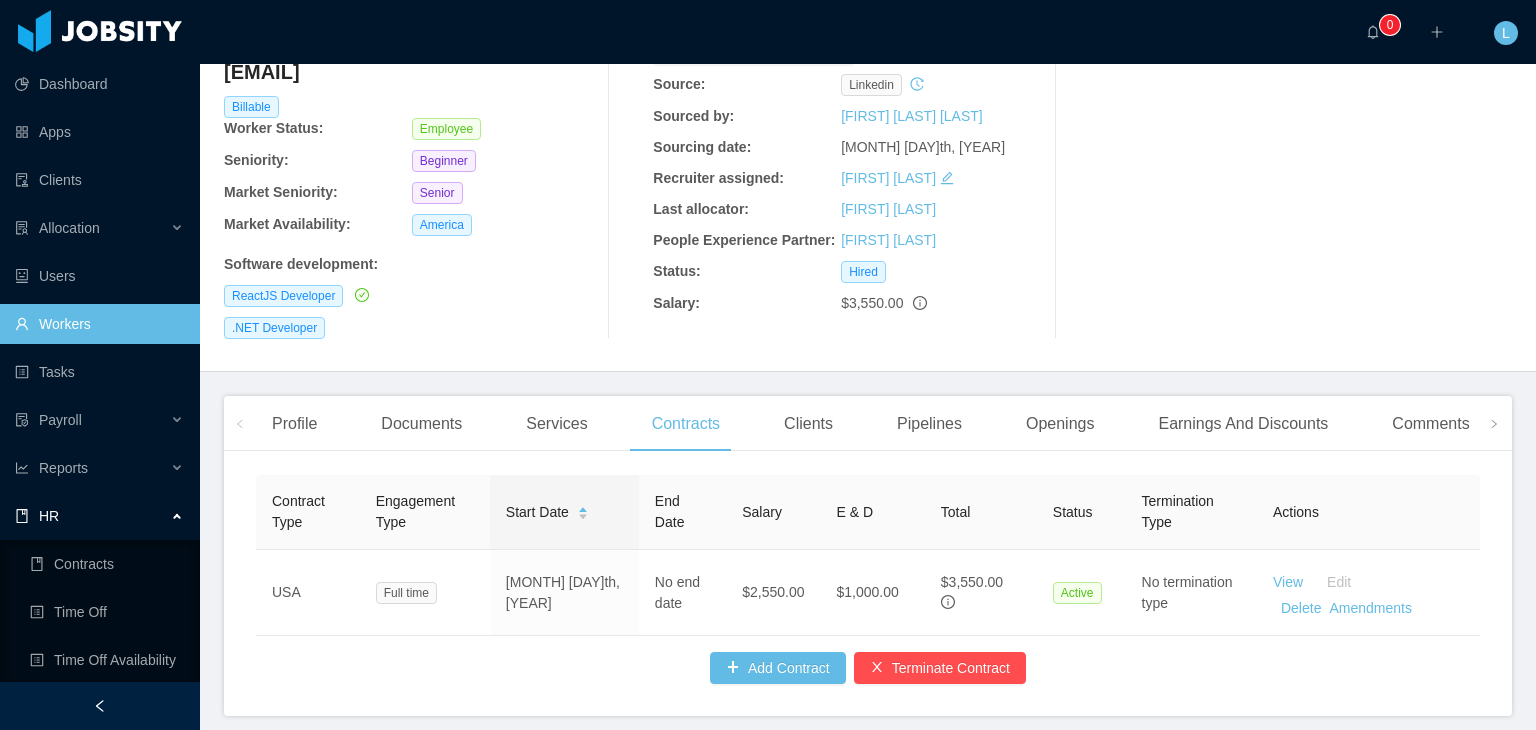 click 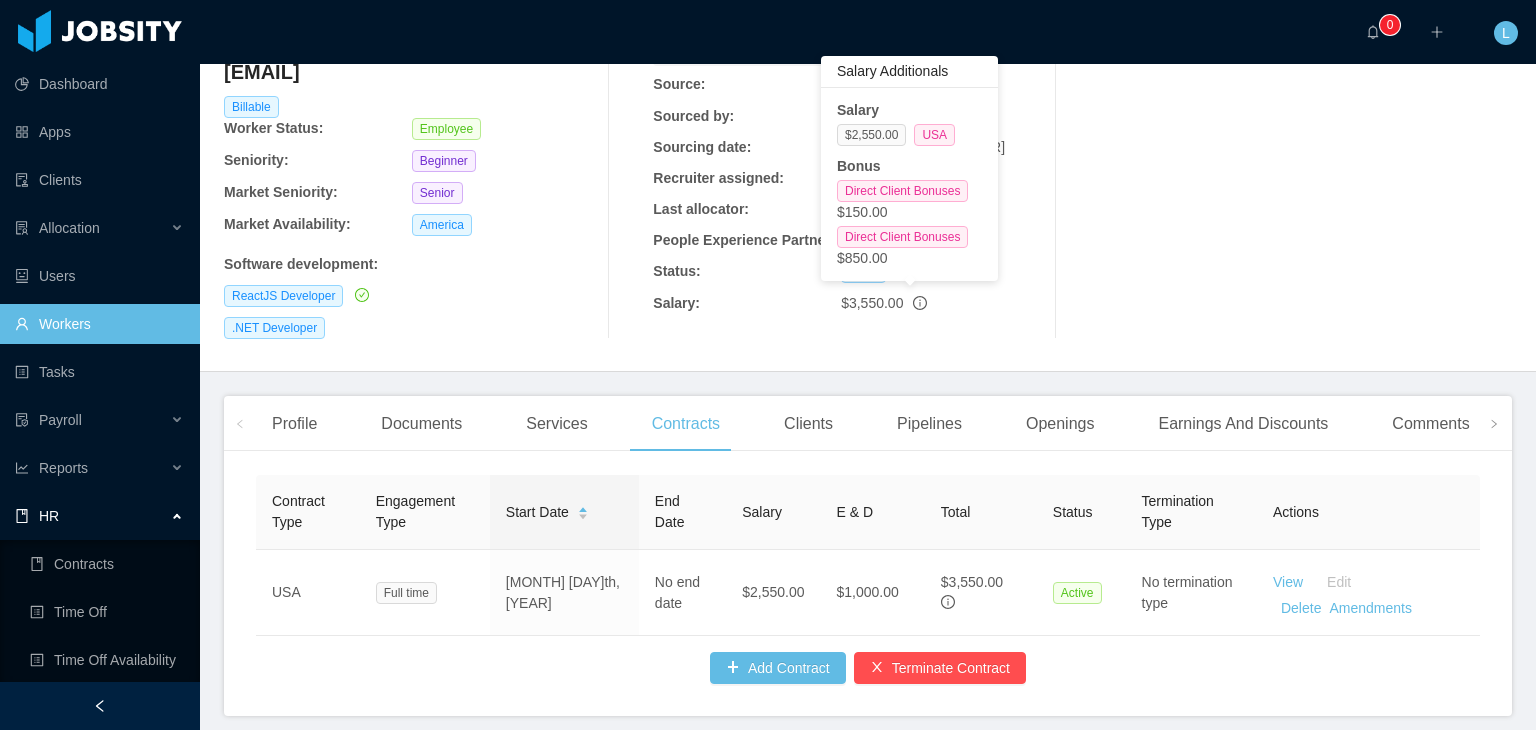 click 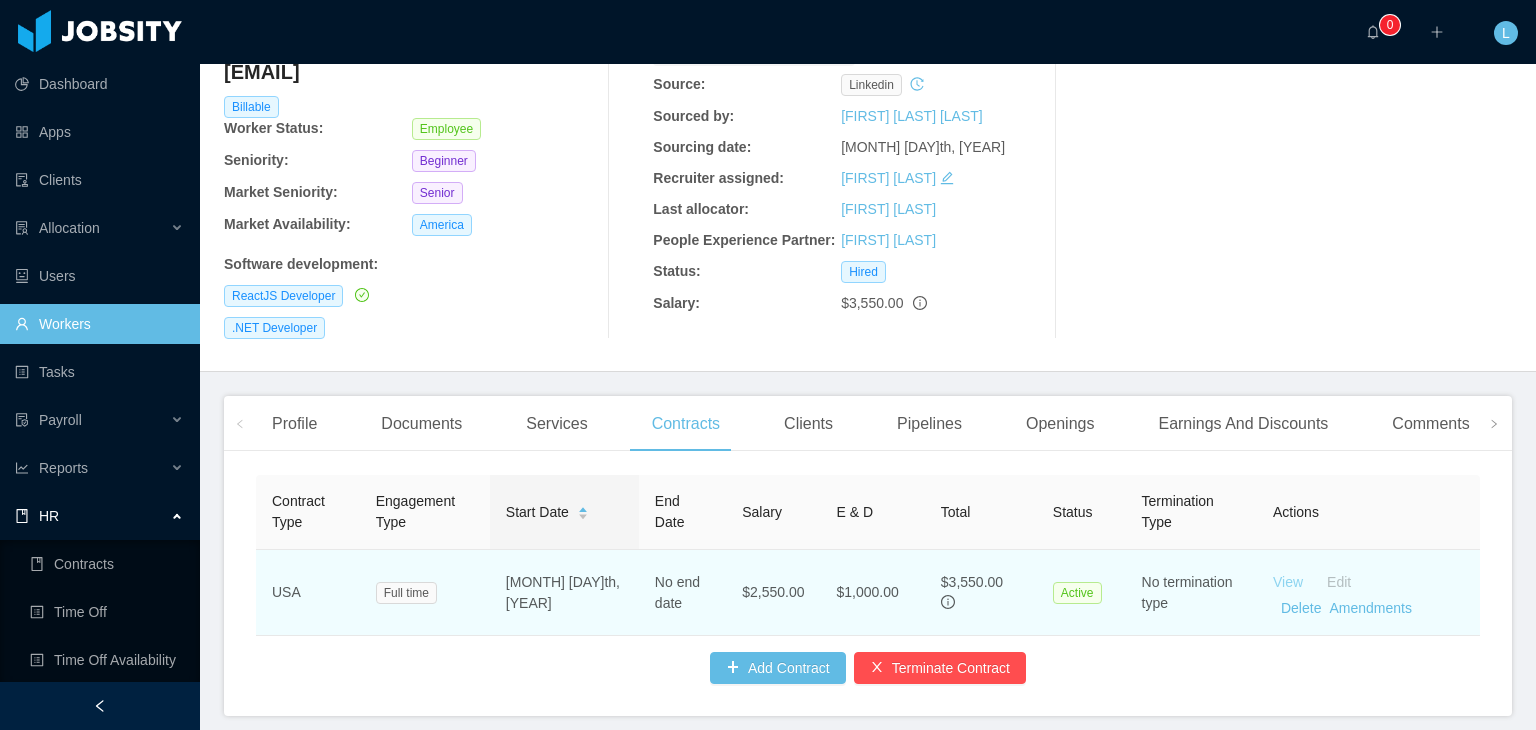 click on "View" at bounding box center [1288, 582] 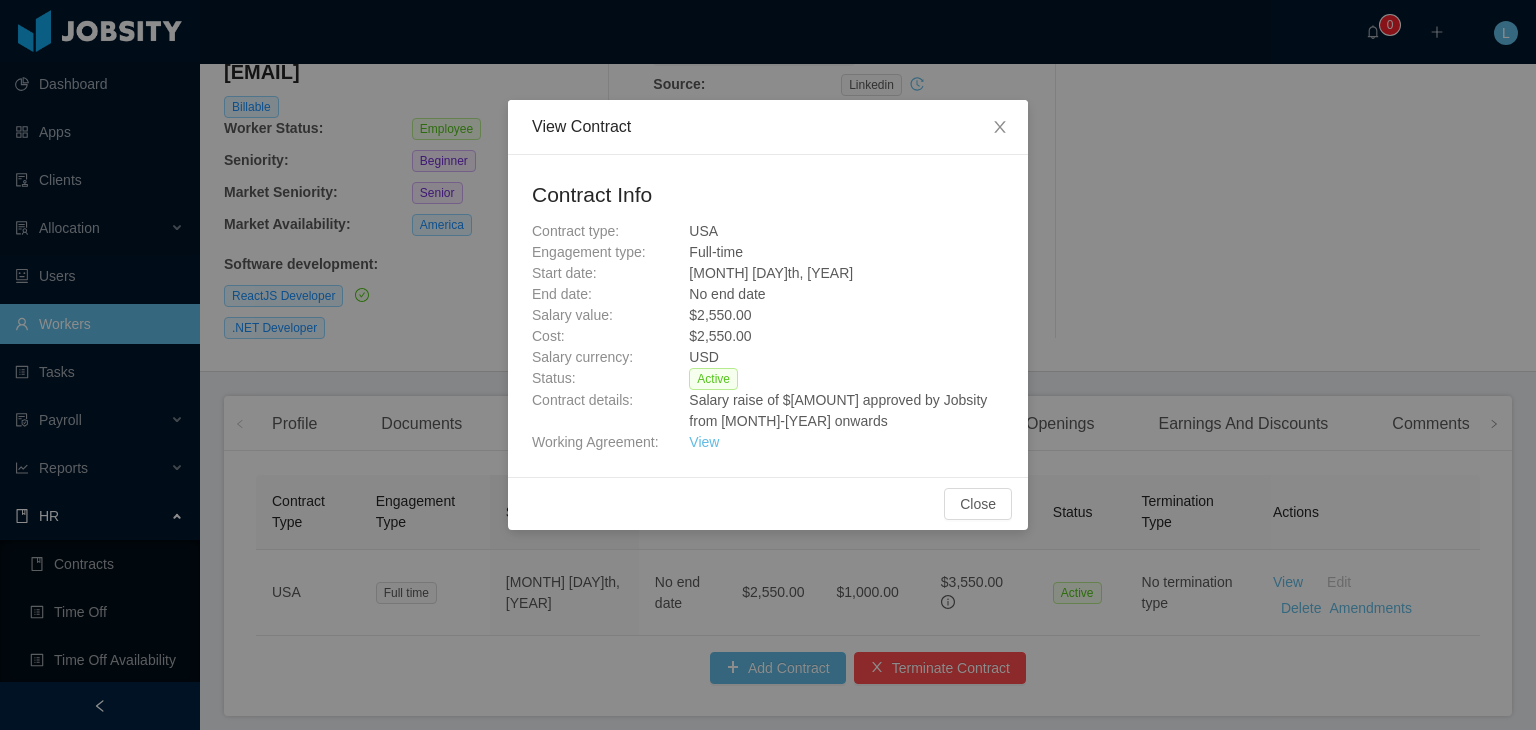 click on "View Contract Contract Info Contract type: [COUNTRY] Engagement type: Full-time Start date: [MONTH] [DAY]th, [YEAR] End date: No end date Salary value: $[AMOUNT]  Cost: $[AMOUNT] Salary currency: USD Status: Active Contract details: Salary raise of $[AMOUNT] approved by Jobsity from [MONTH]-[YEAR] onwards Working Agreement: View Close" at bounding box center (768, 365) 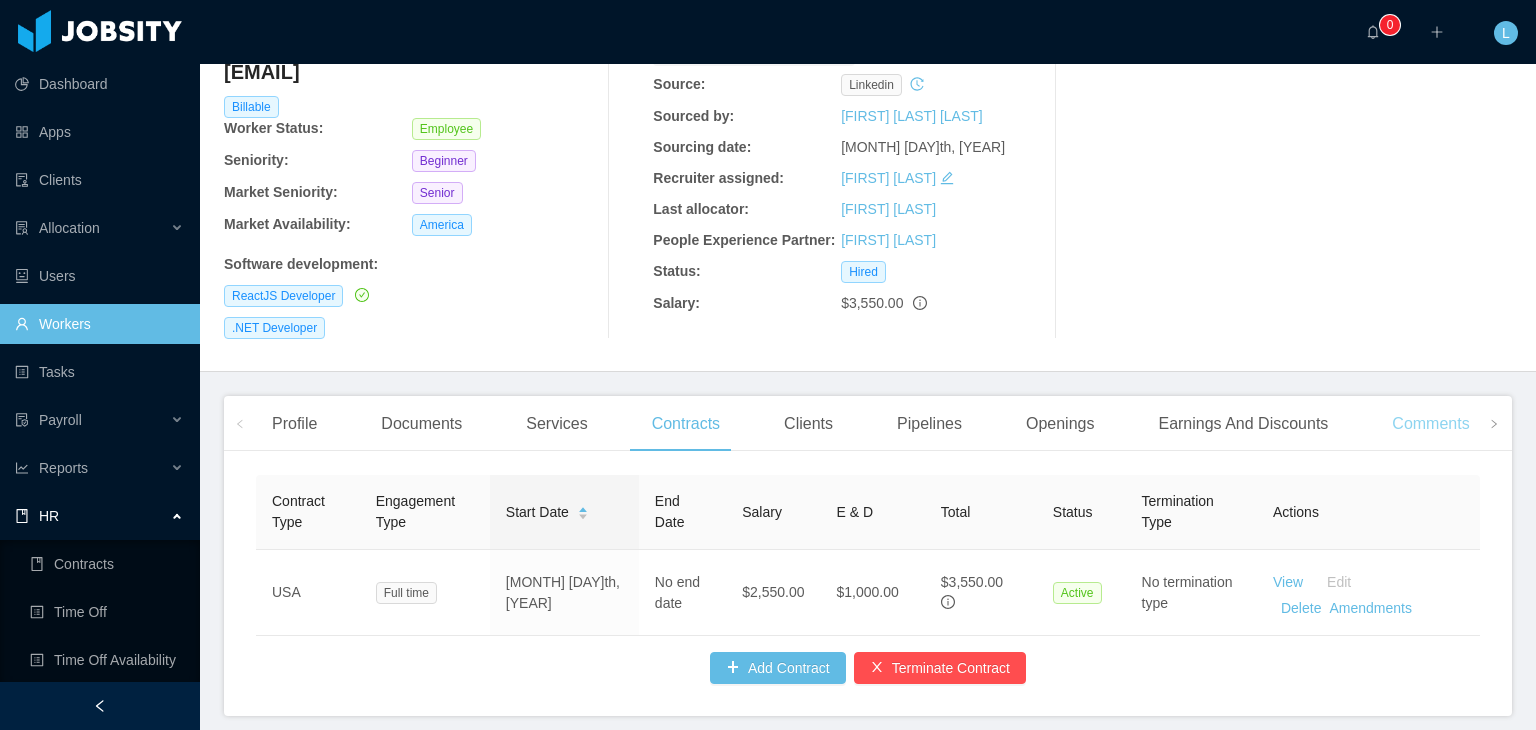 click on "Comments" at bounding box center [1430, 424] 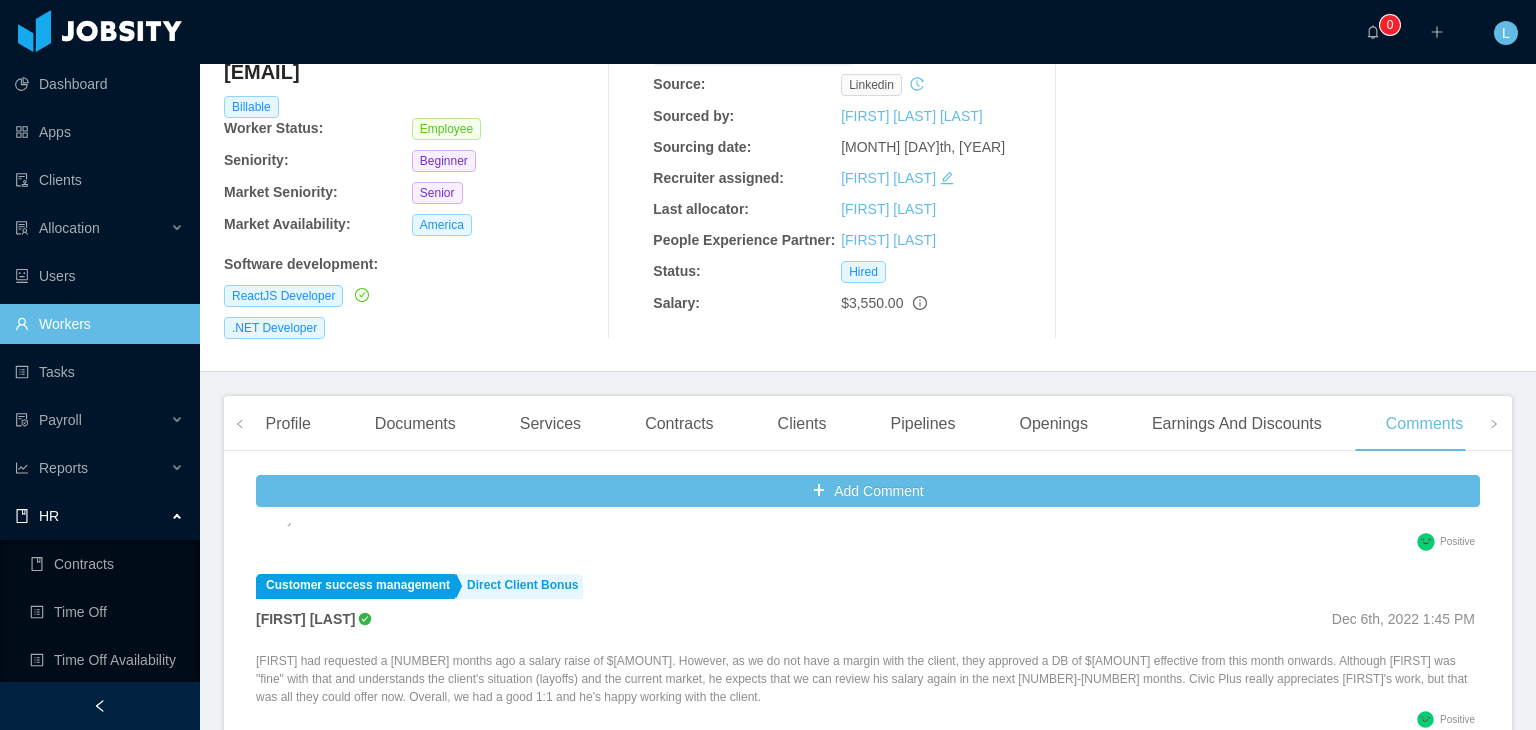 scroll, scrollTop: 1662, scrollLeft: 0, axis: vertical 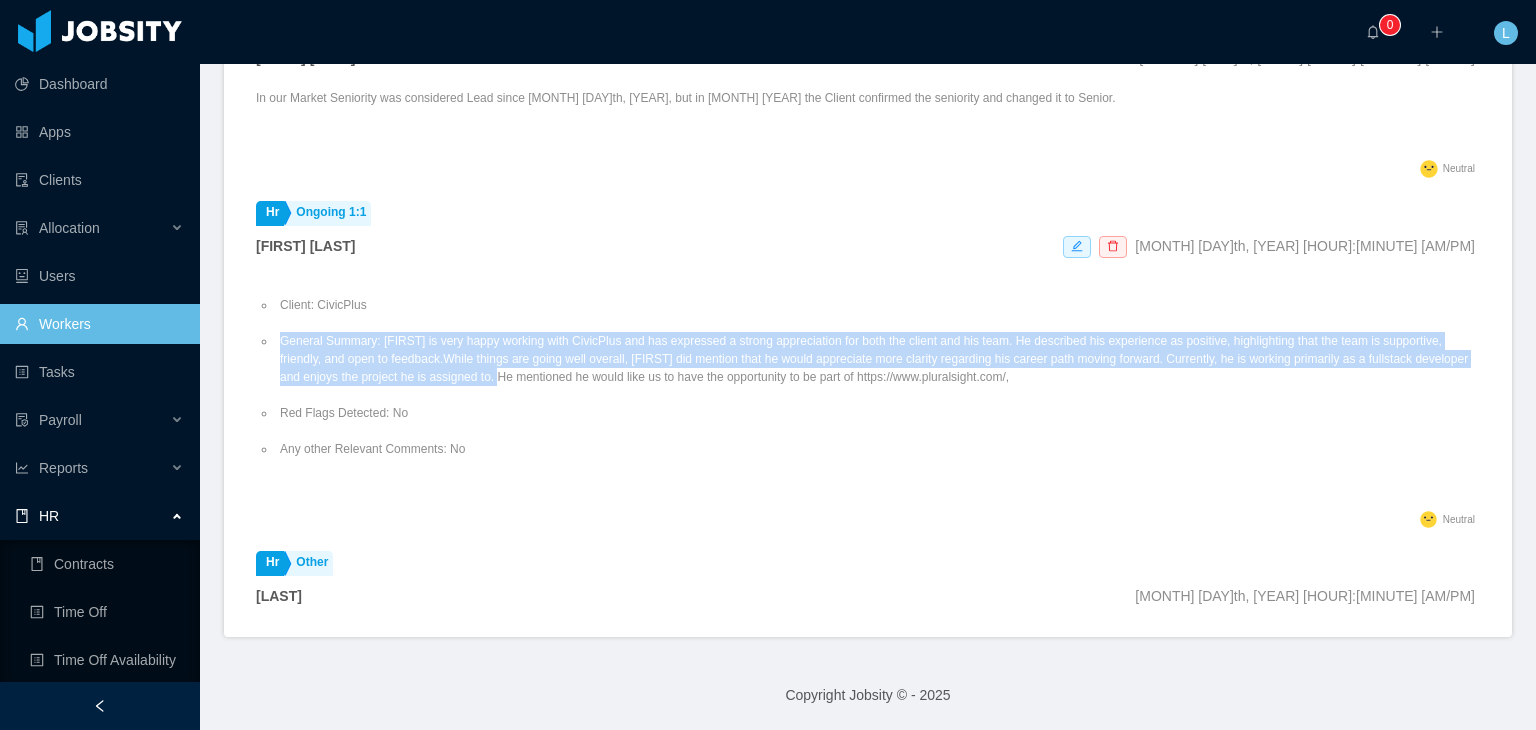 drag, startPoint x: 282, startPoint y: 340, endPoint x: 553, endPoint y: 375, distance: 273.2508 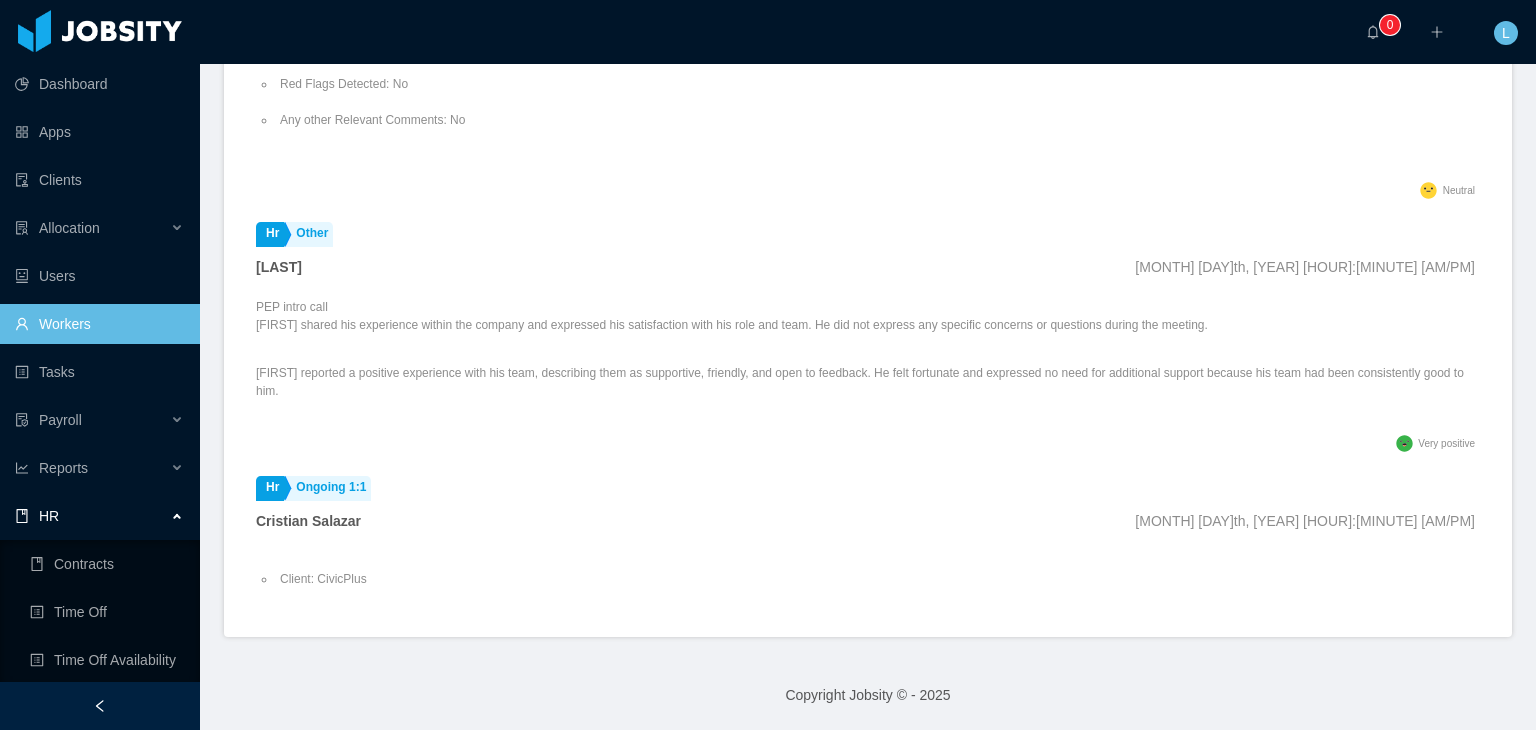 scroll, scrollTop: 300, scrollLeft: 0, axis: vertical 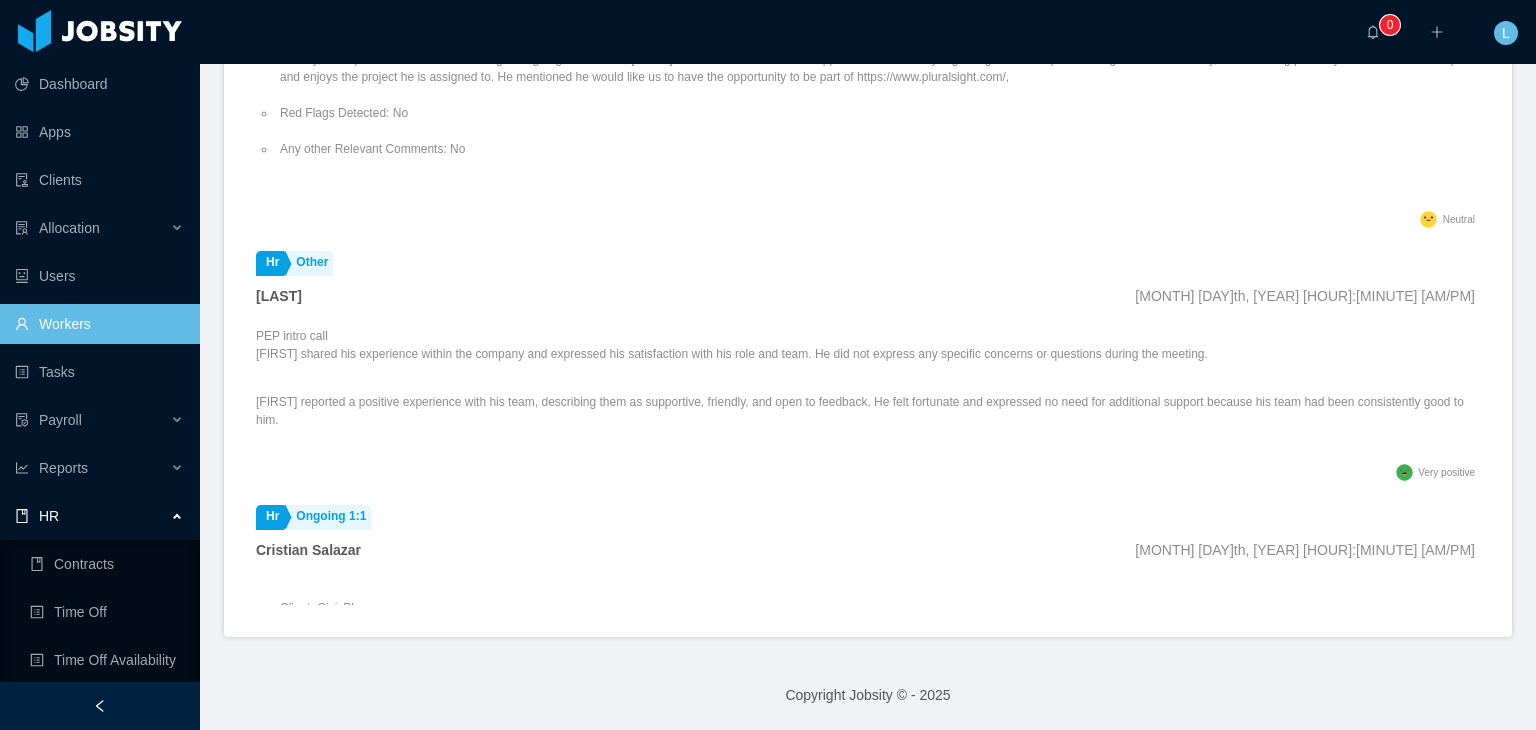 click on "[FIRST] reported a positive experience with his team, describing them as supportive, friendly, and open to feedback. He felt fortunate and expressed no need for additional support because his team had been consistently good to him." at bounding box center [868, 411] 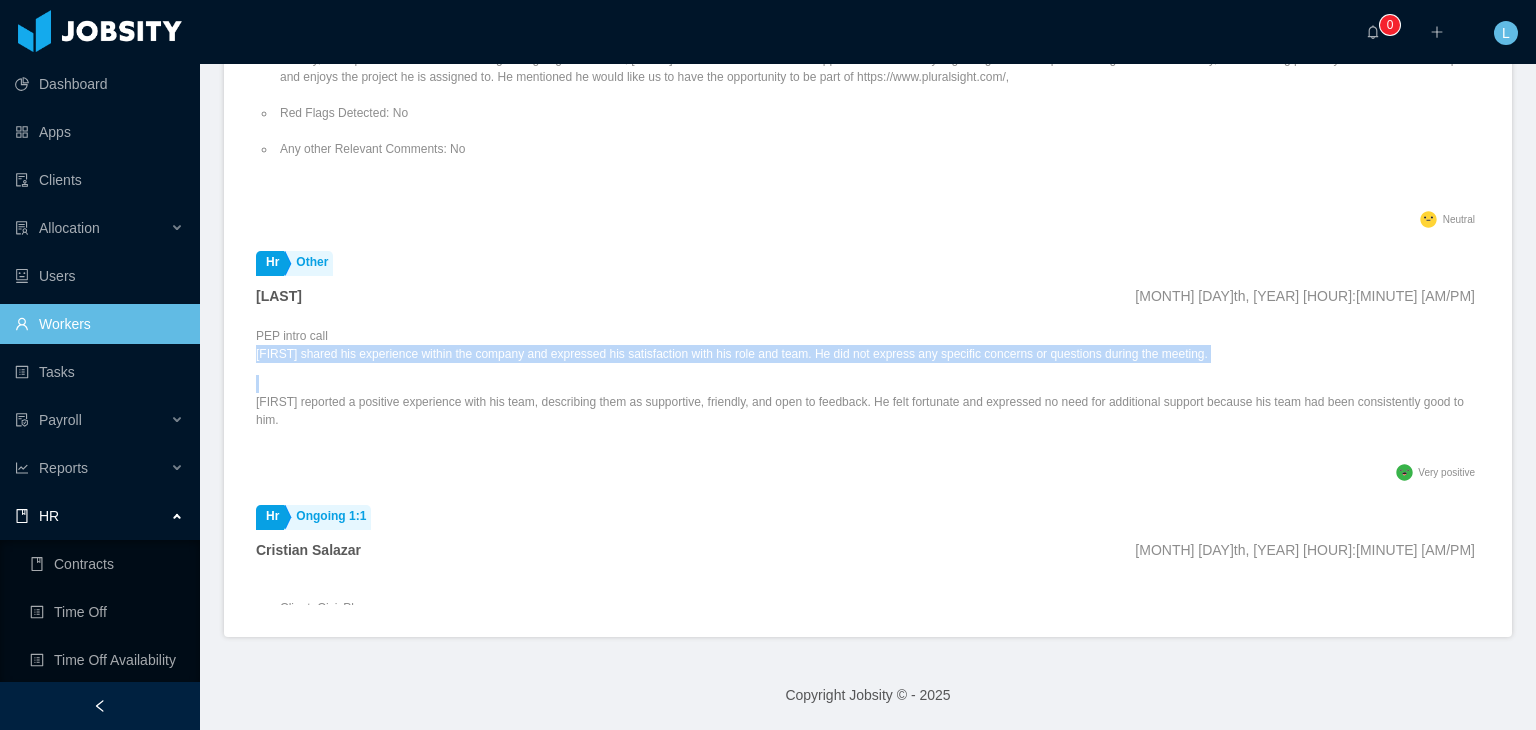 drag, startPoint x: 252, startPoint y: 353, endPoint x: 748, endPoint y: 456, distance: 506.5817 